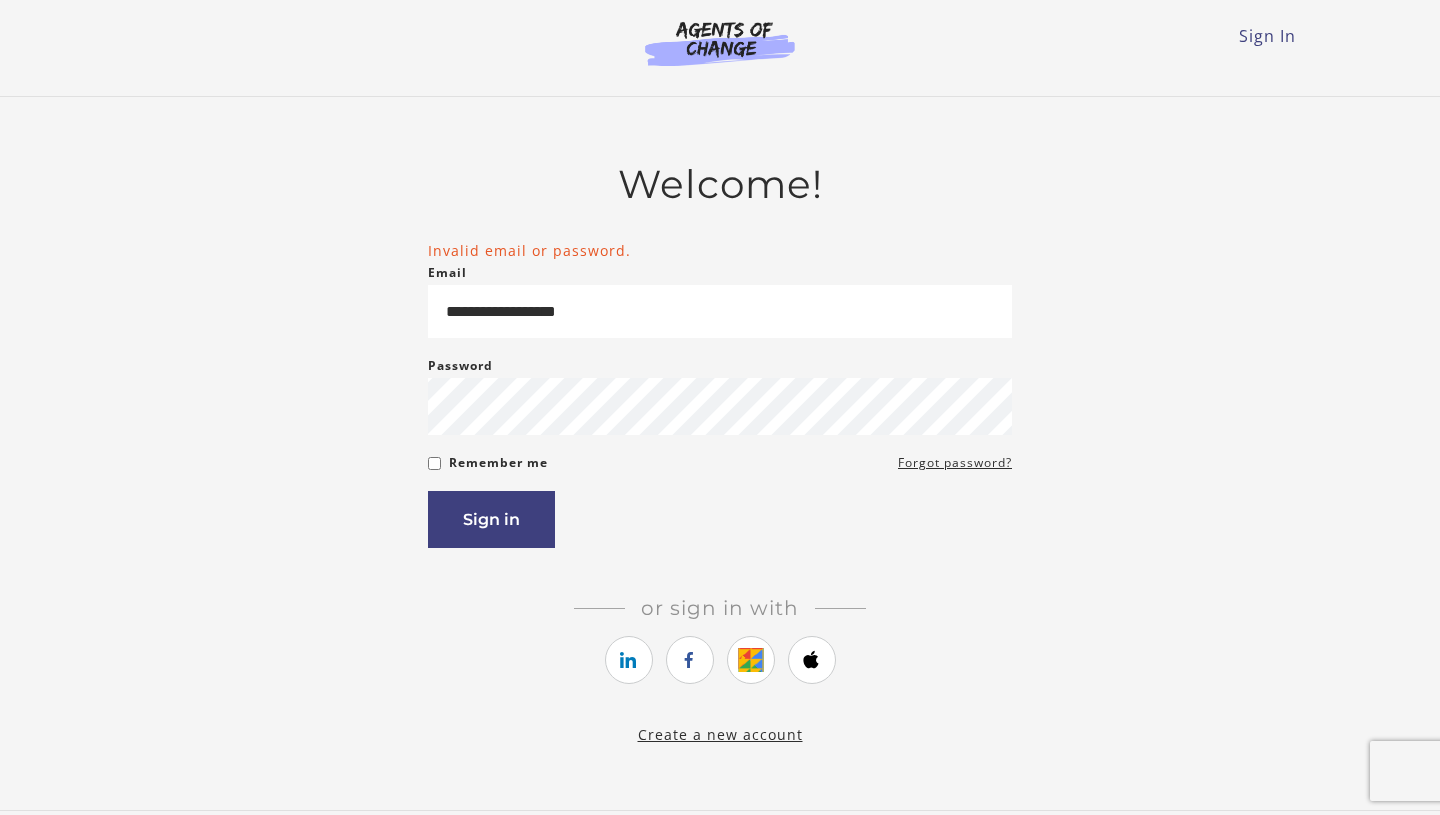 scroll, scrollTop: 0, scrollLeft: 0, axis: both 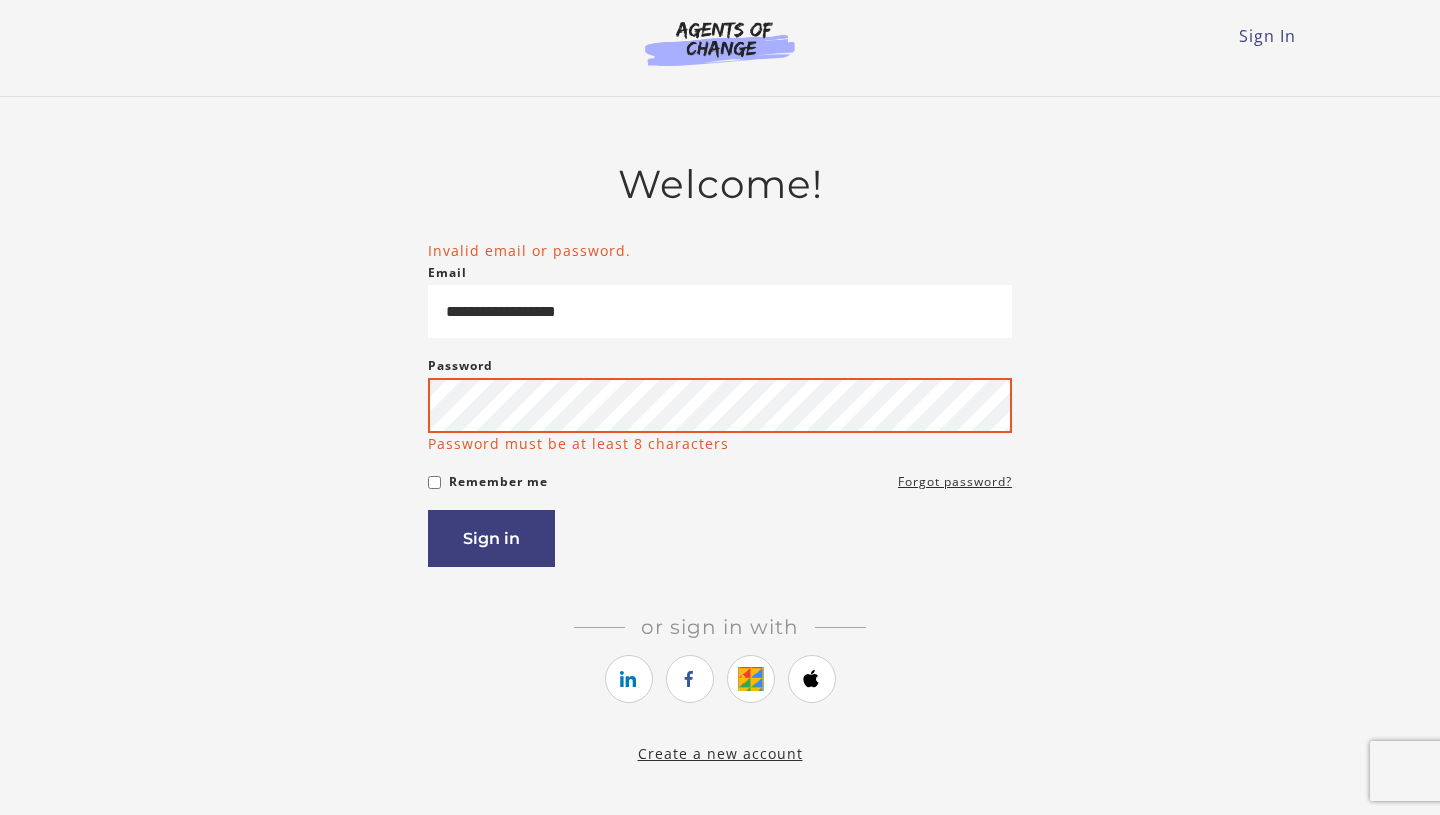 click on "Sign in" at bounding box center [491, 538] 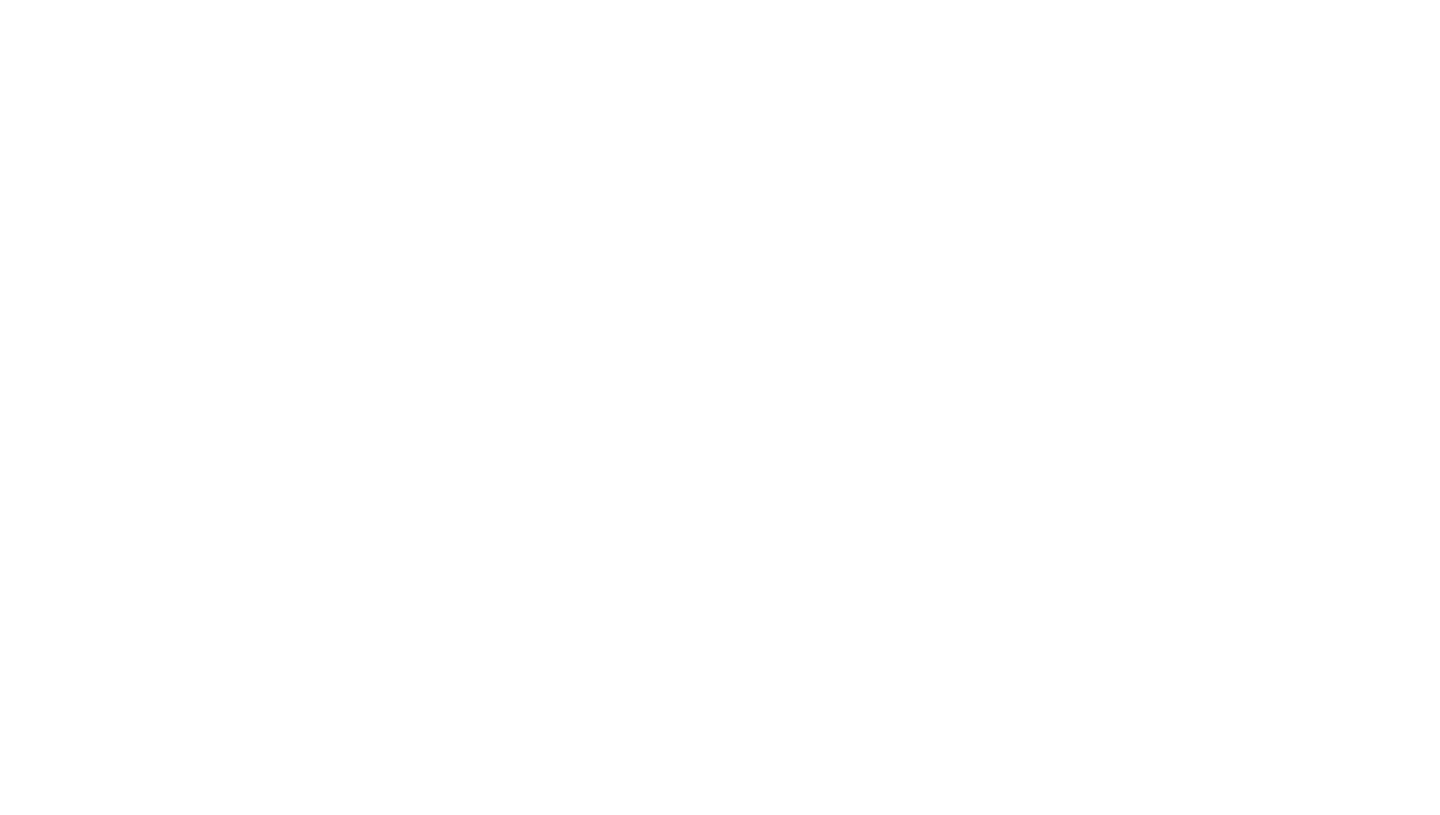 scroll, scrollTop: 0, scrollLeft: 0, axis: both 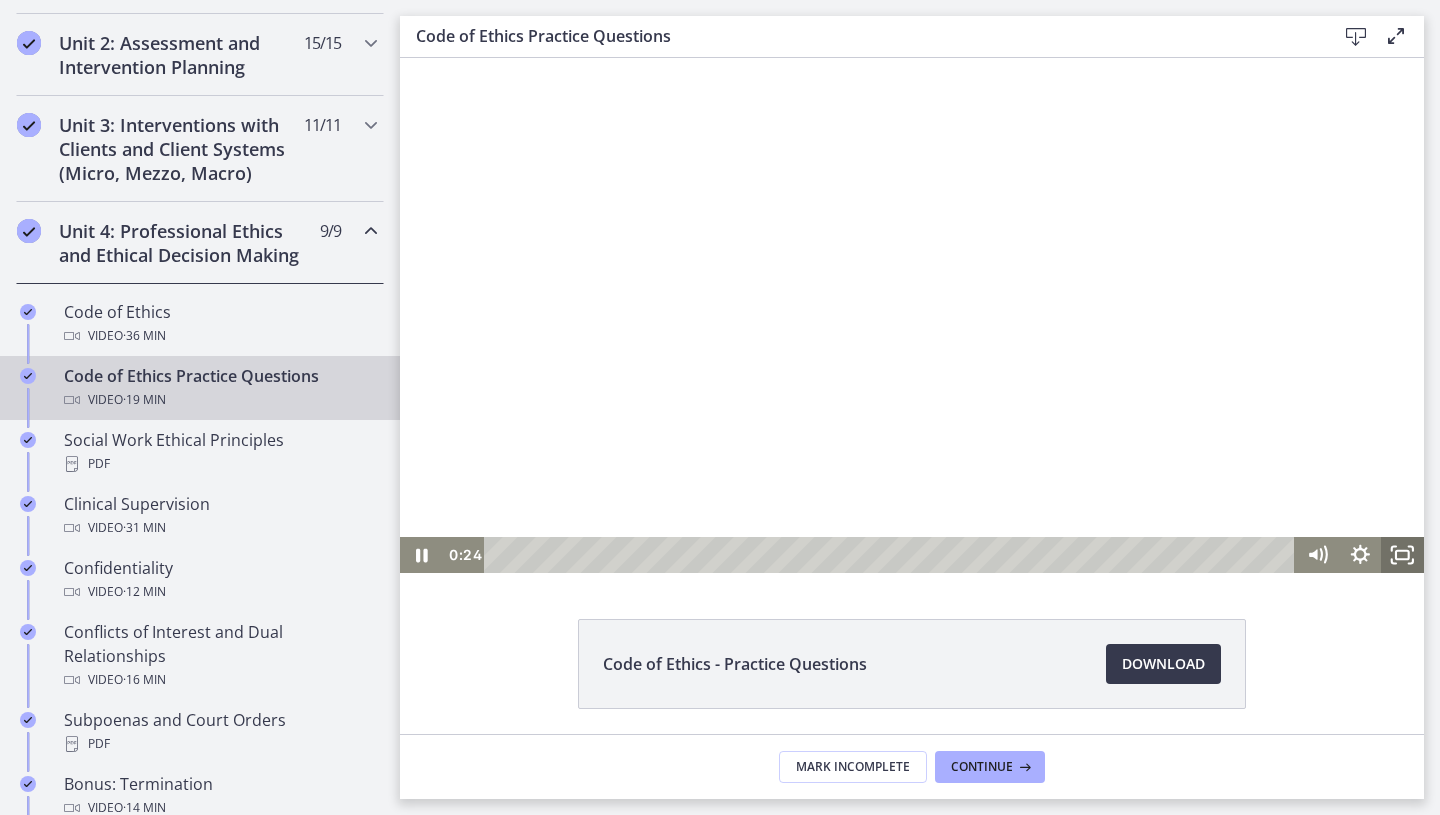 click 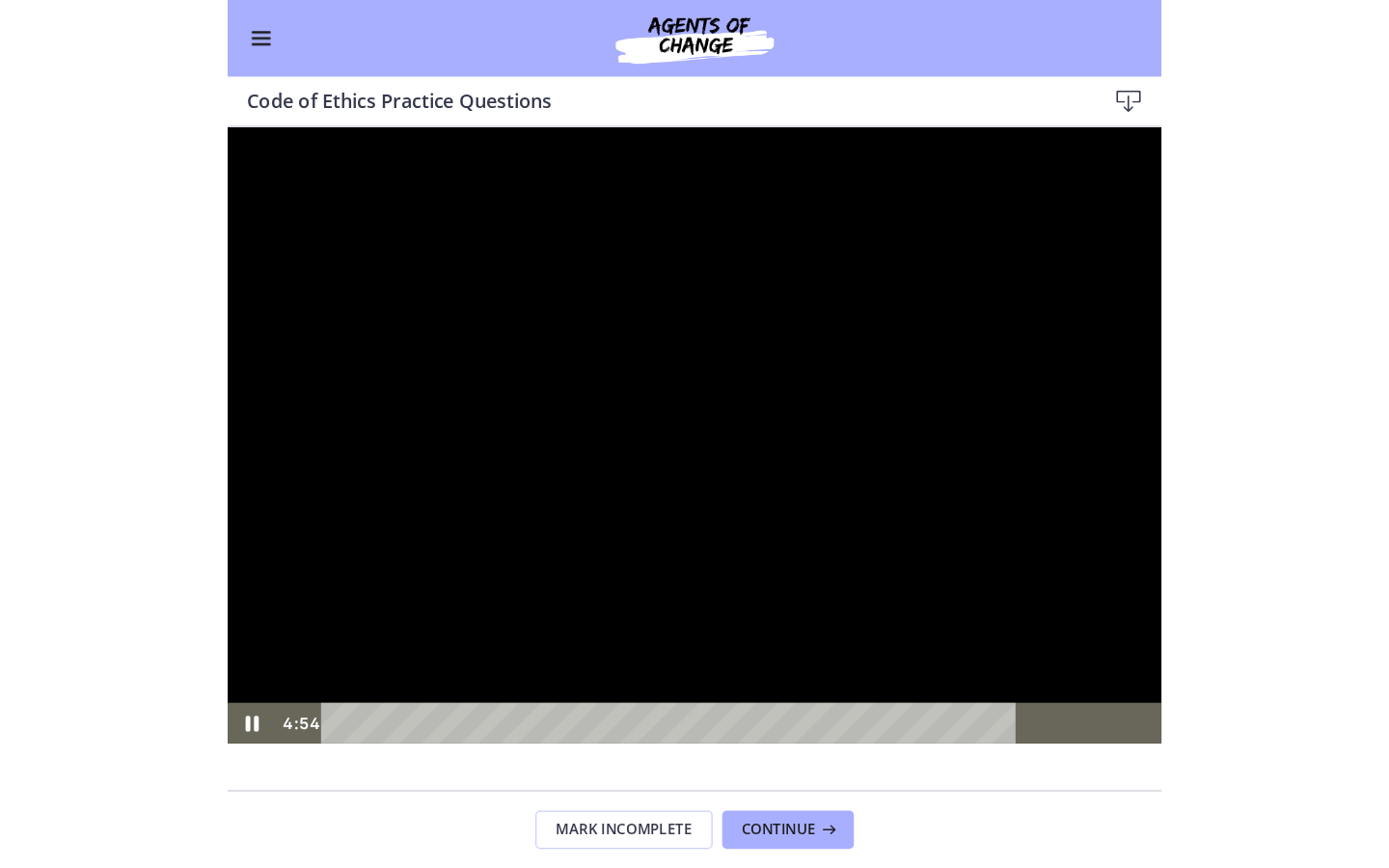 scroll, scrollTop: 659, scrollLeft: 0, axis: vertical 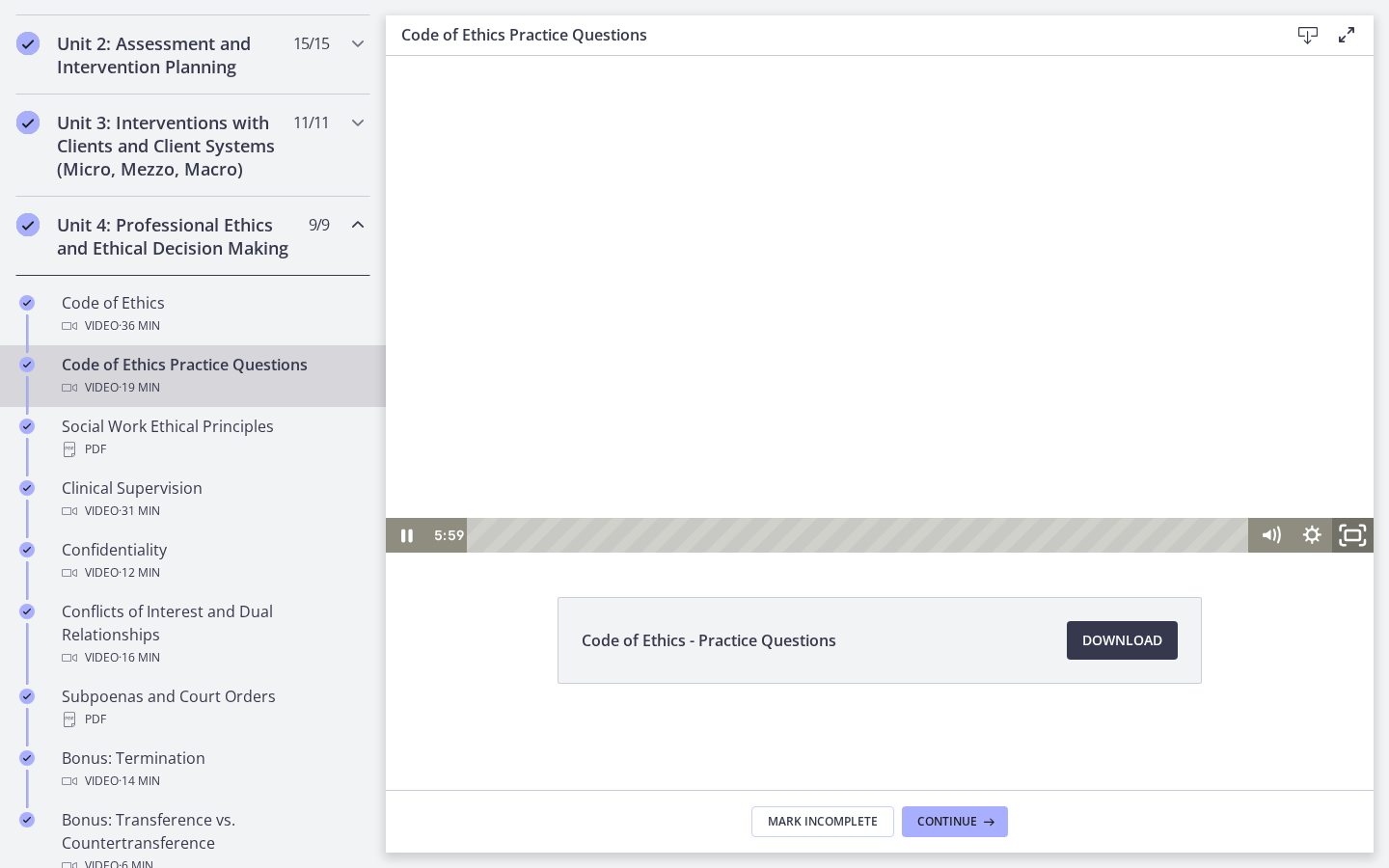 click 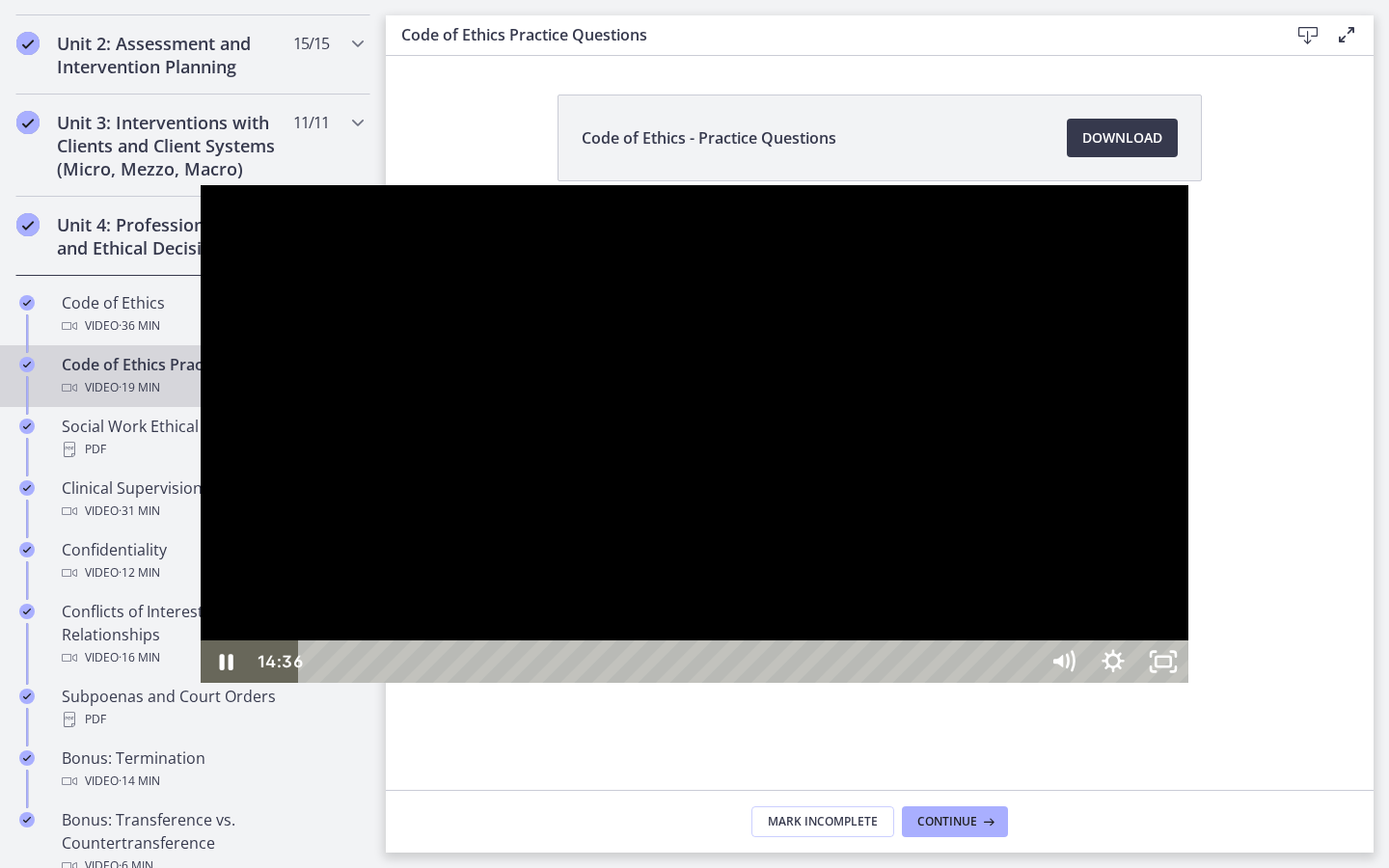 click at bounding box center (694, 433) 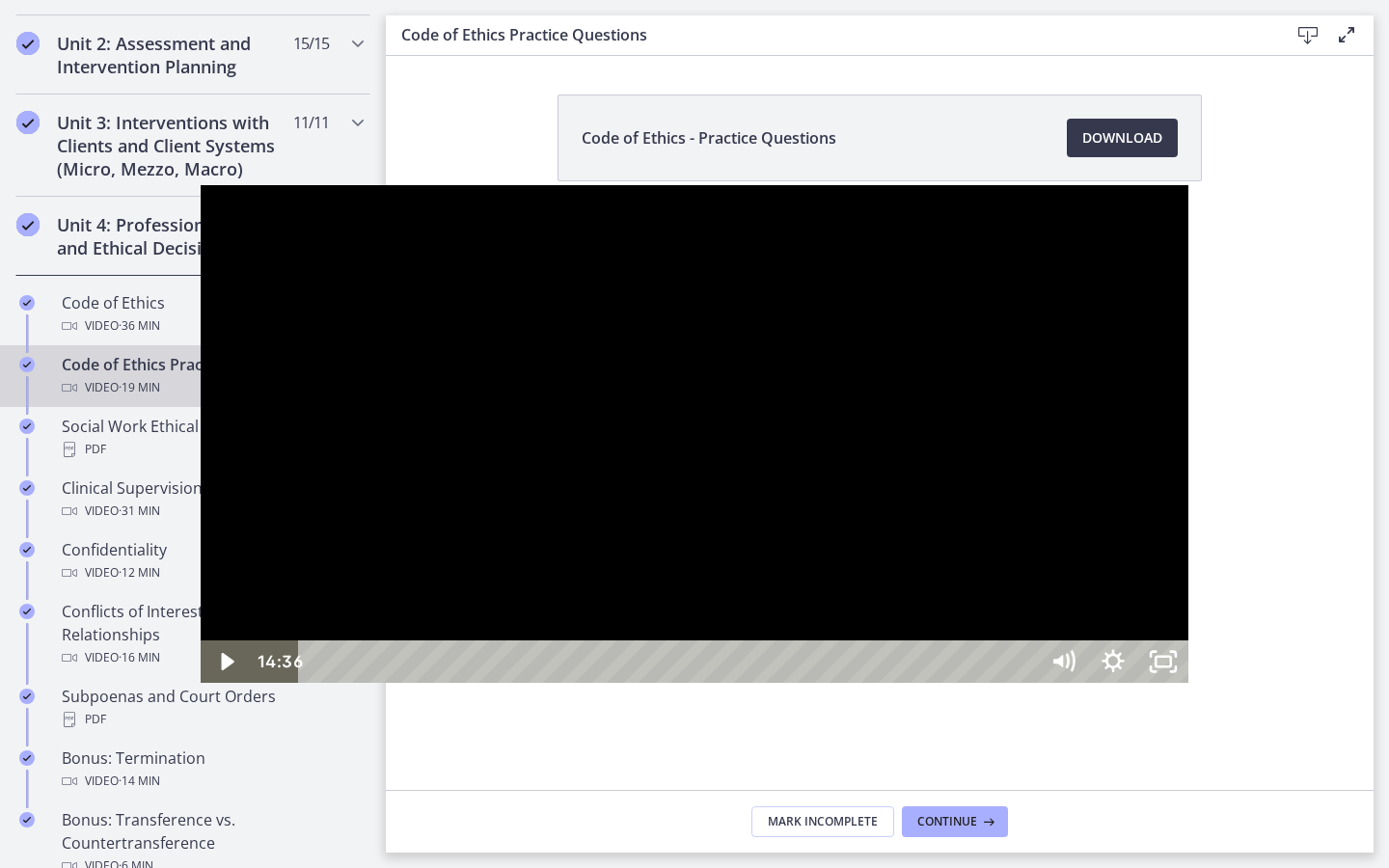 click at bounding box center (694, 433) 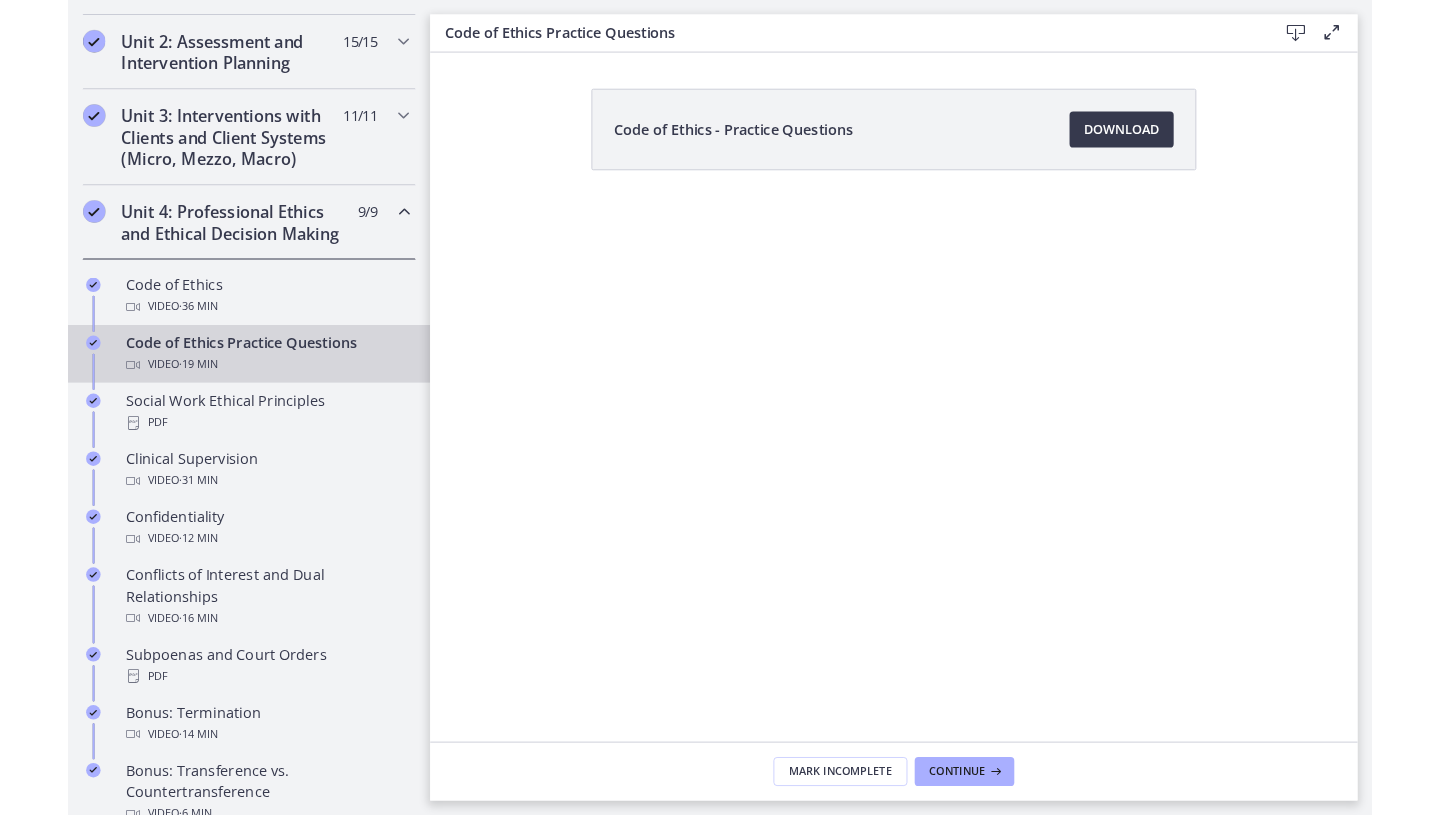 scroll, scrollTop: 0, scrollLeft: 0, axis: both 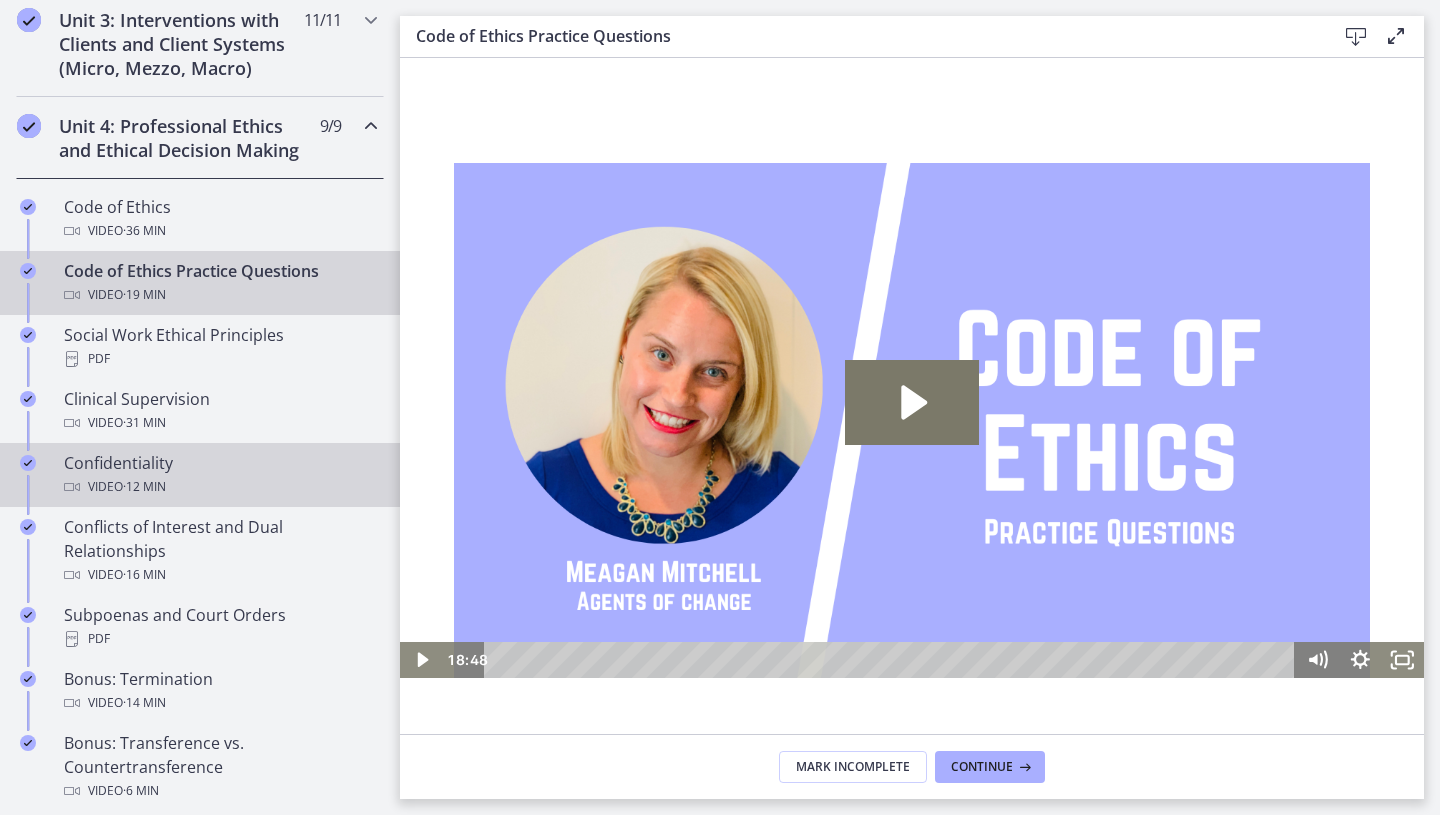 click on "Confidentiality
Video
·  12 min" at bounding box center [220, 475] 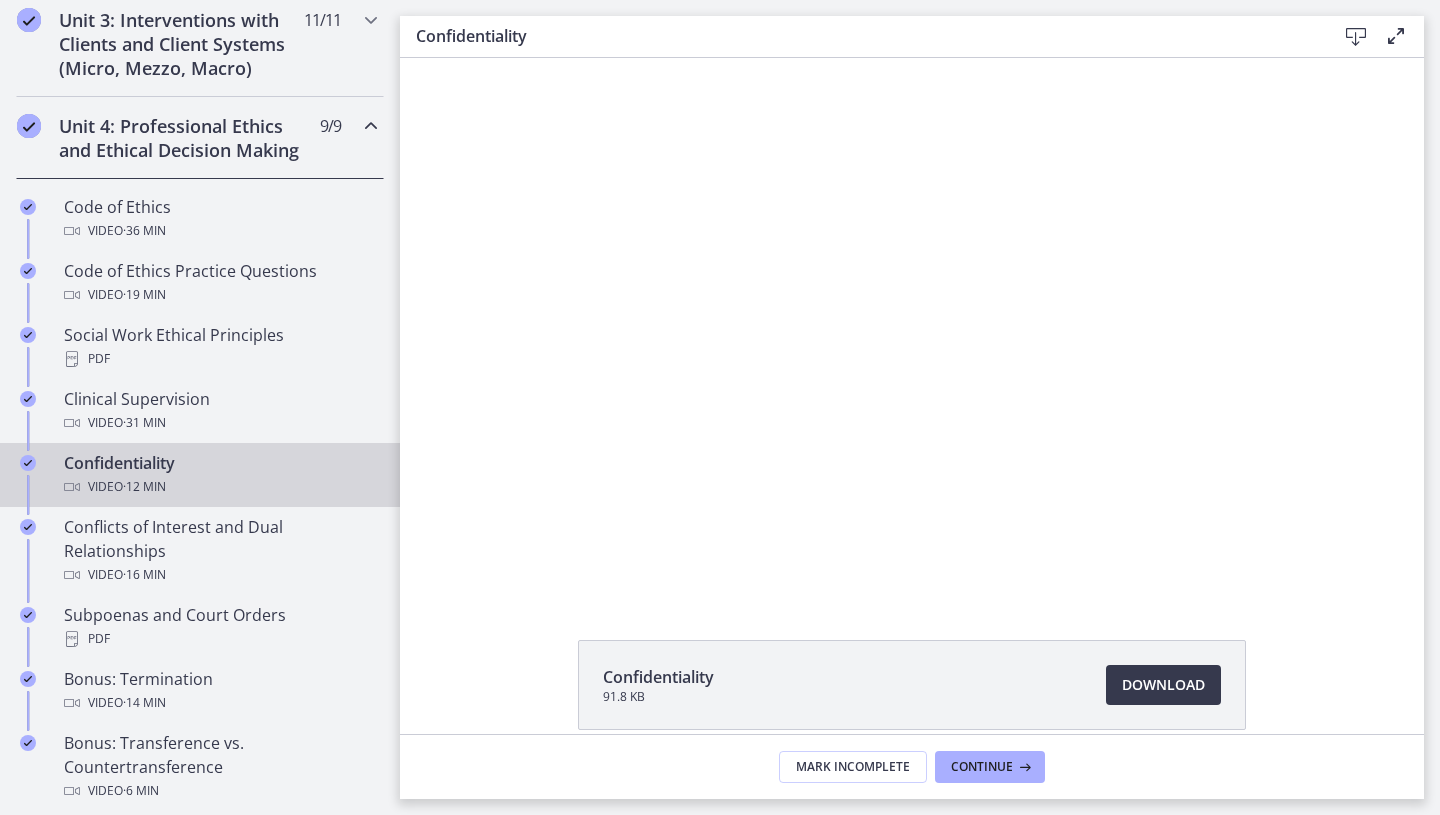 scroll, scrollTop: 0, scrollLeft: 0, axis: both 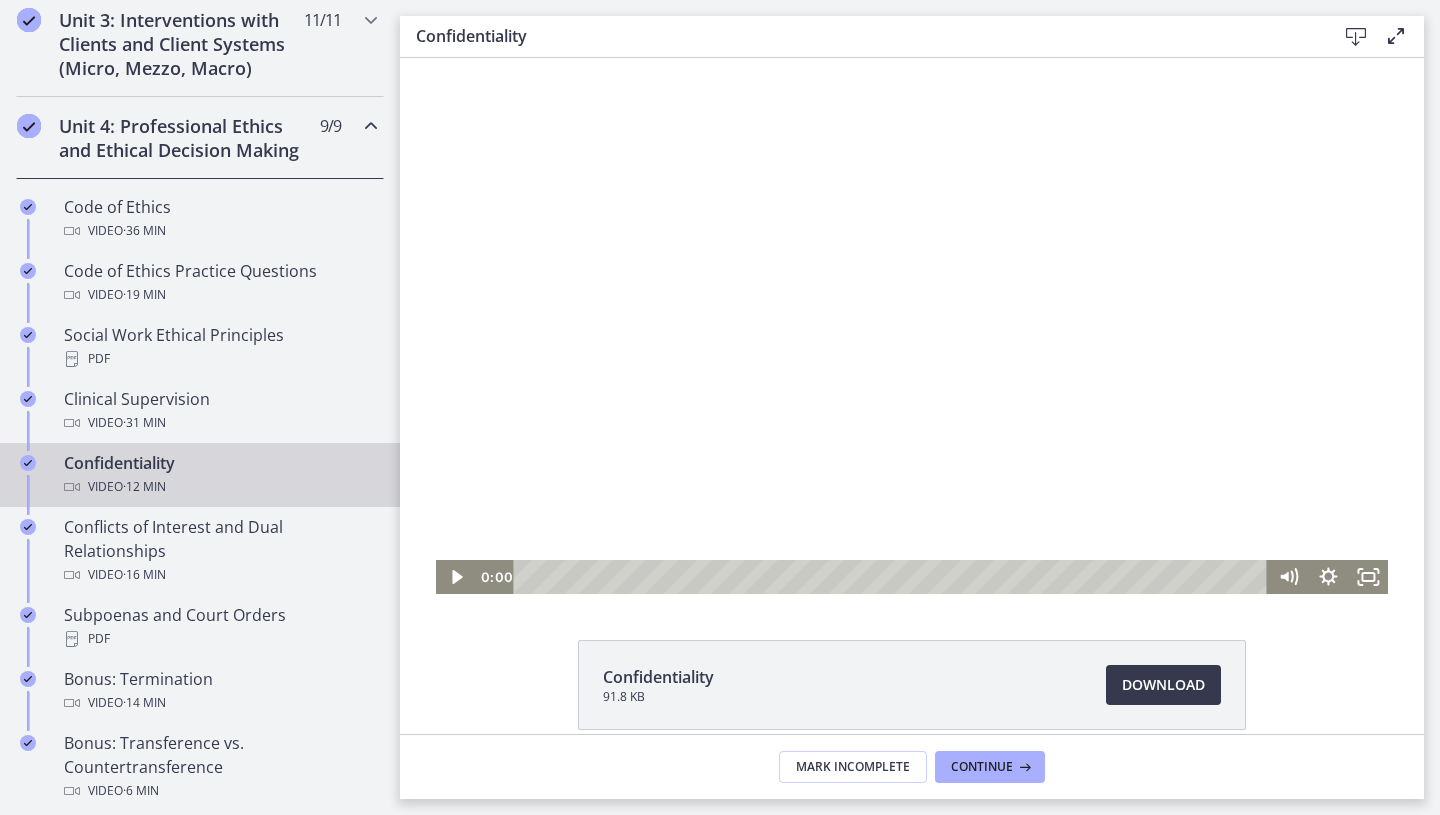 click at bounding box center (894, 577) 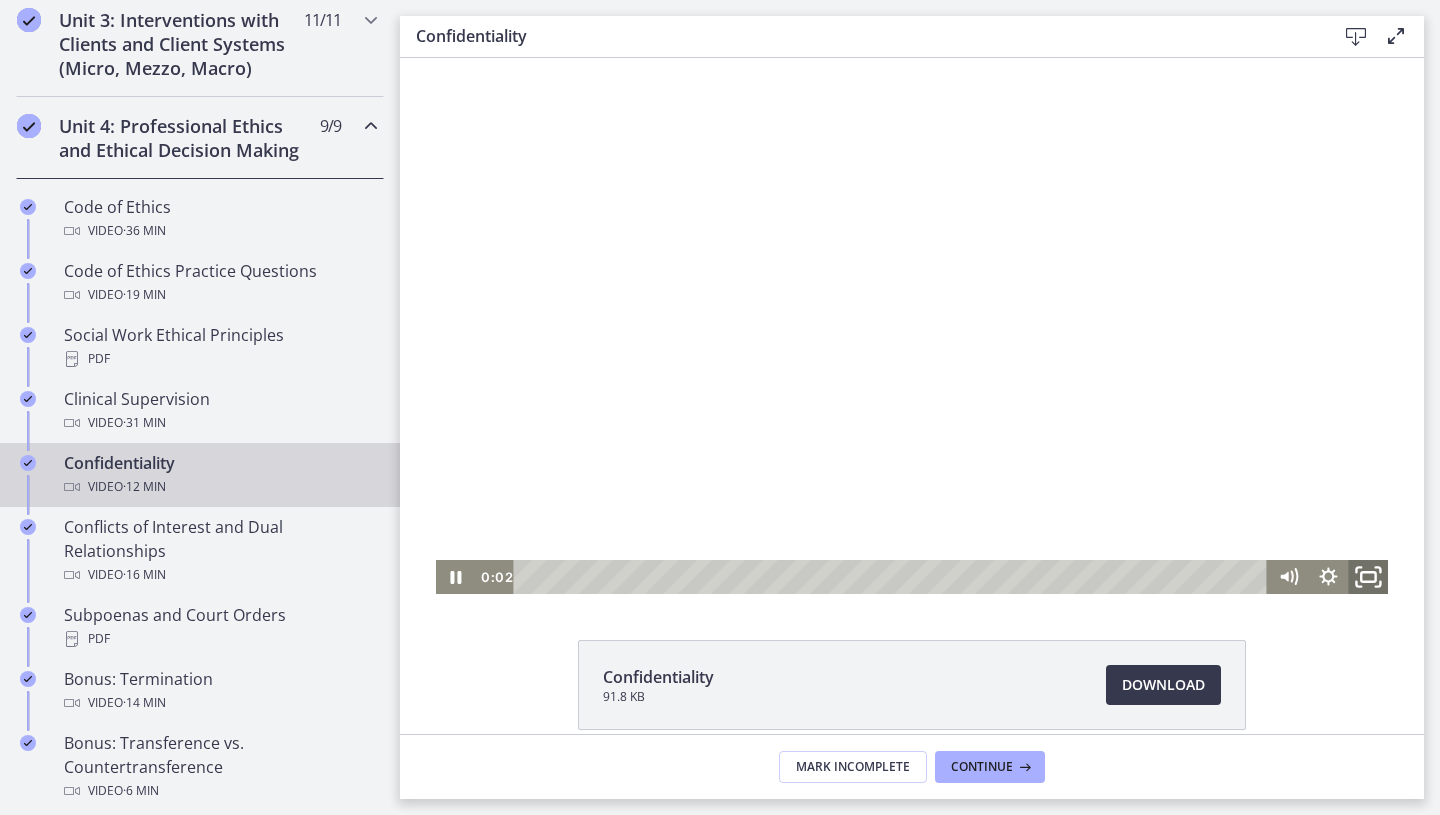click 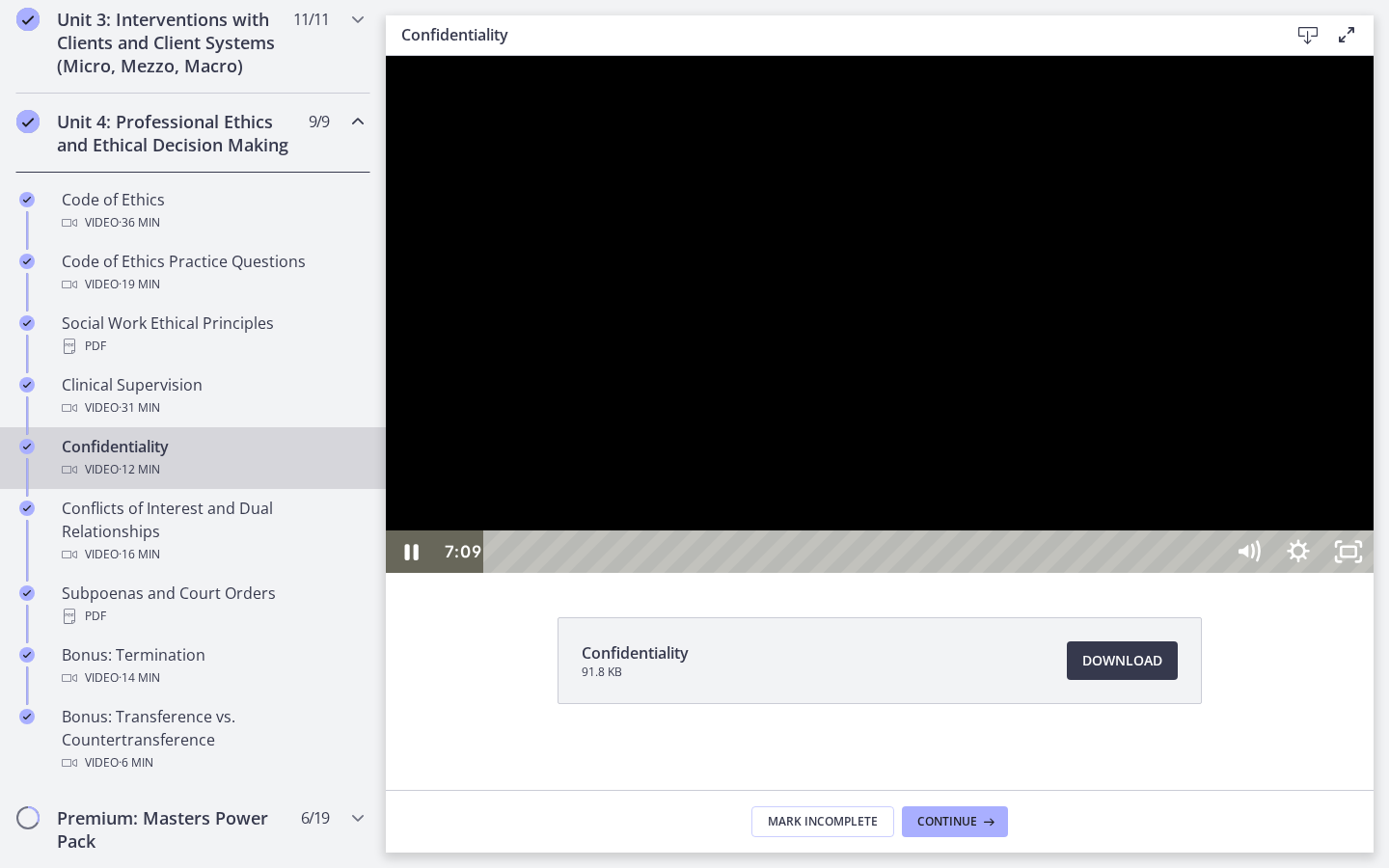 click at bounding box center [880, 314] 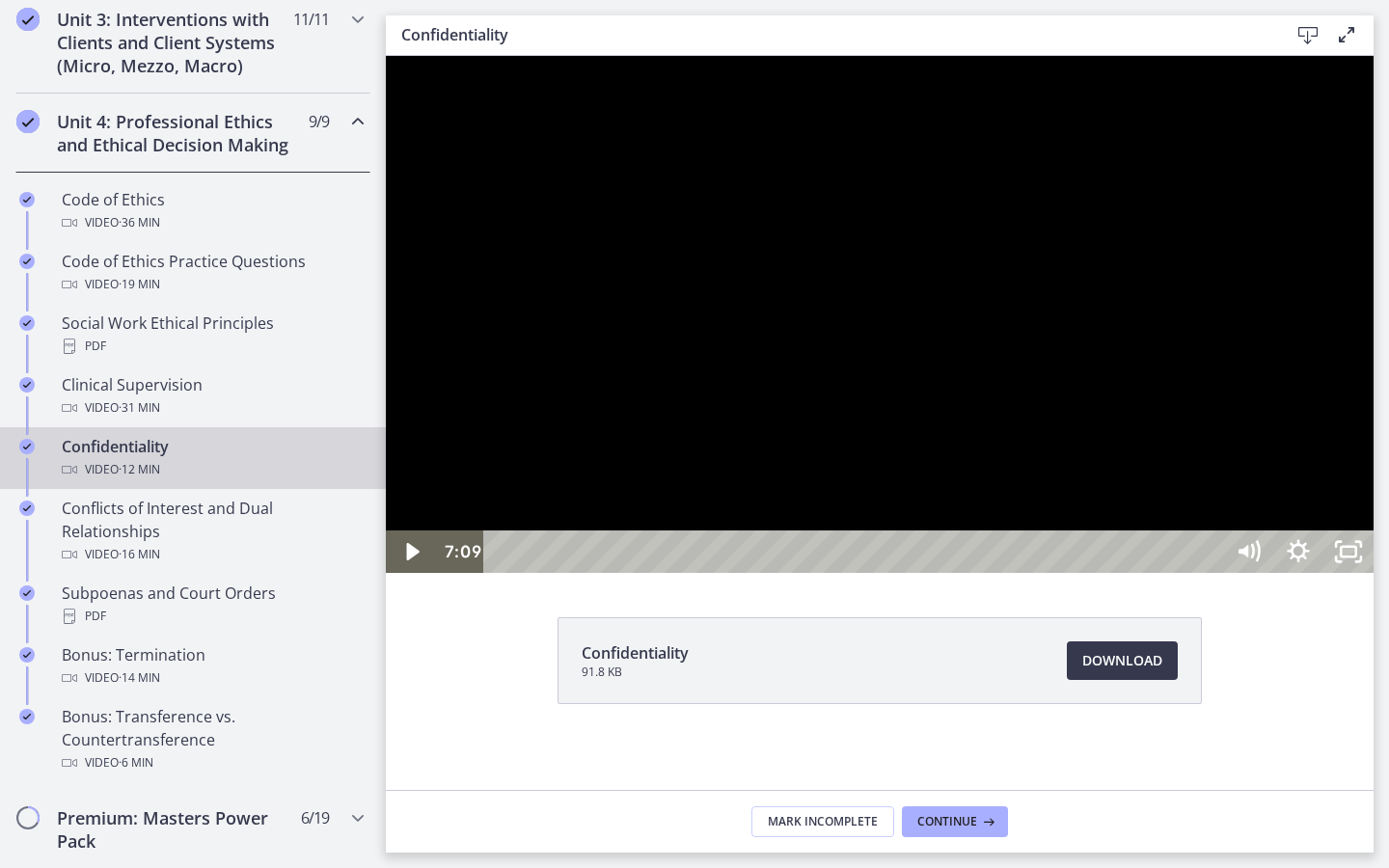 click at bounding box center (880, 314) 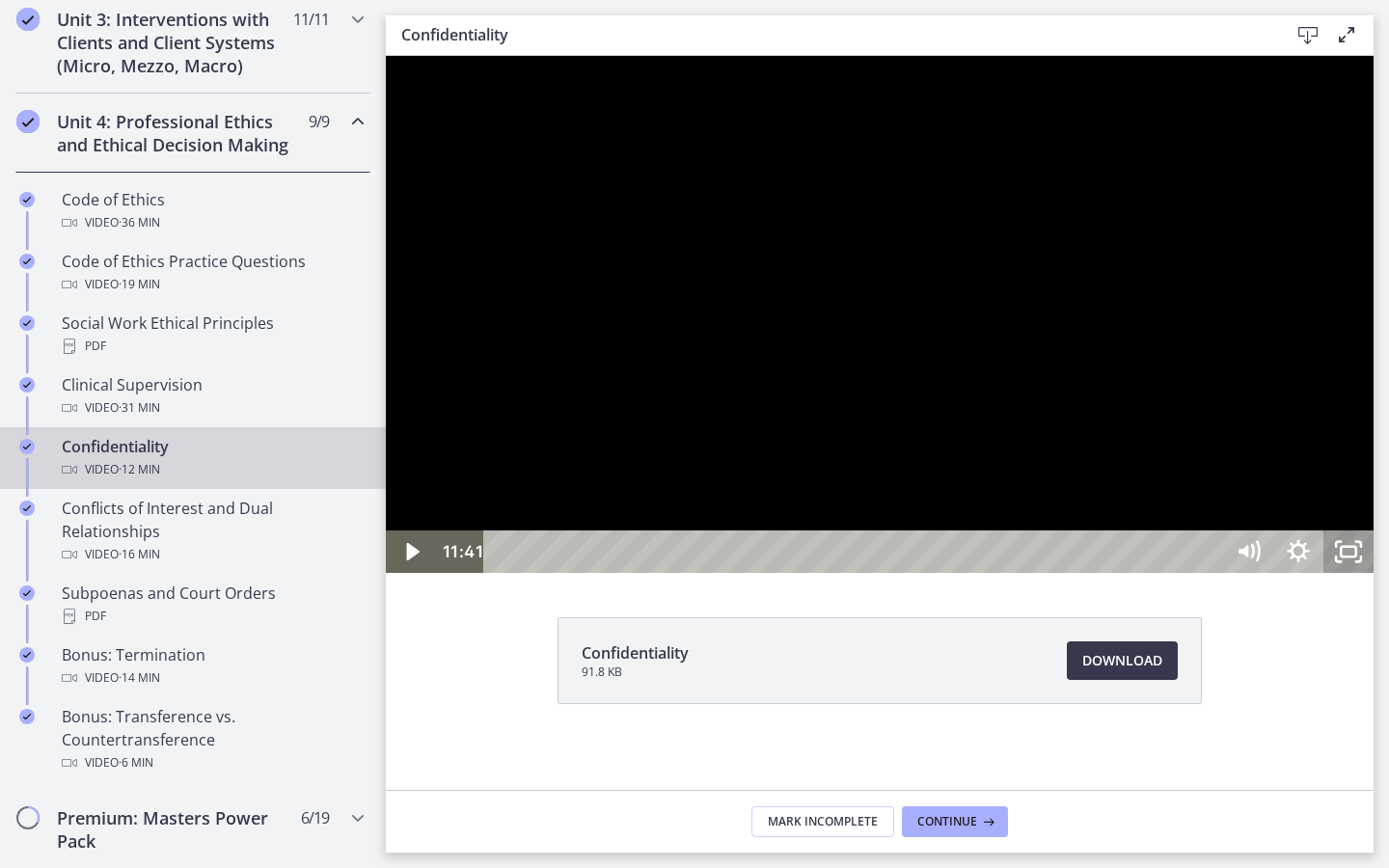 click 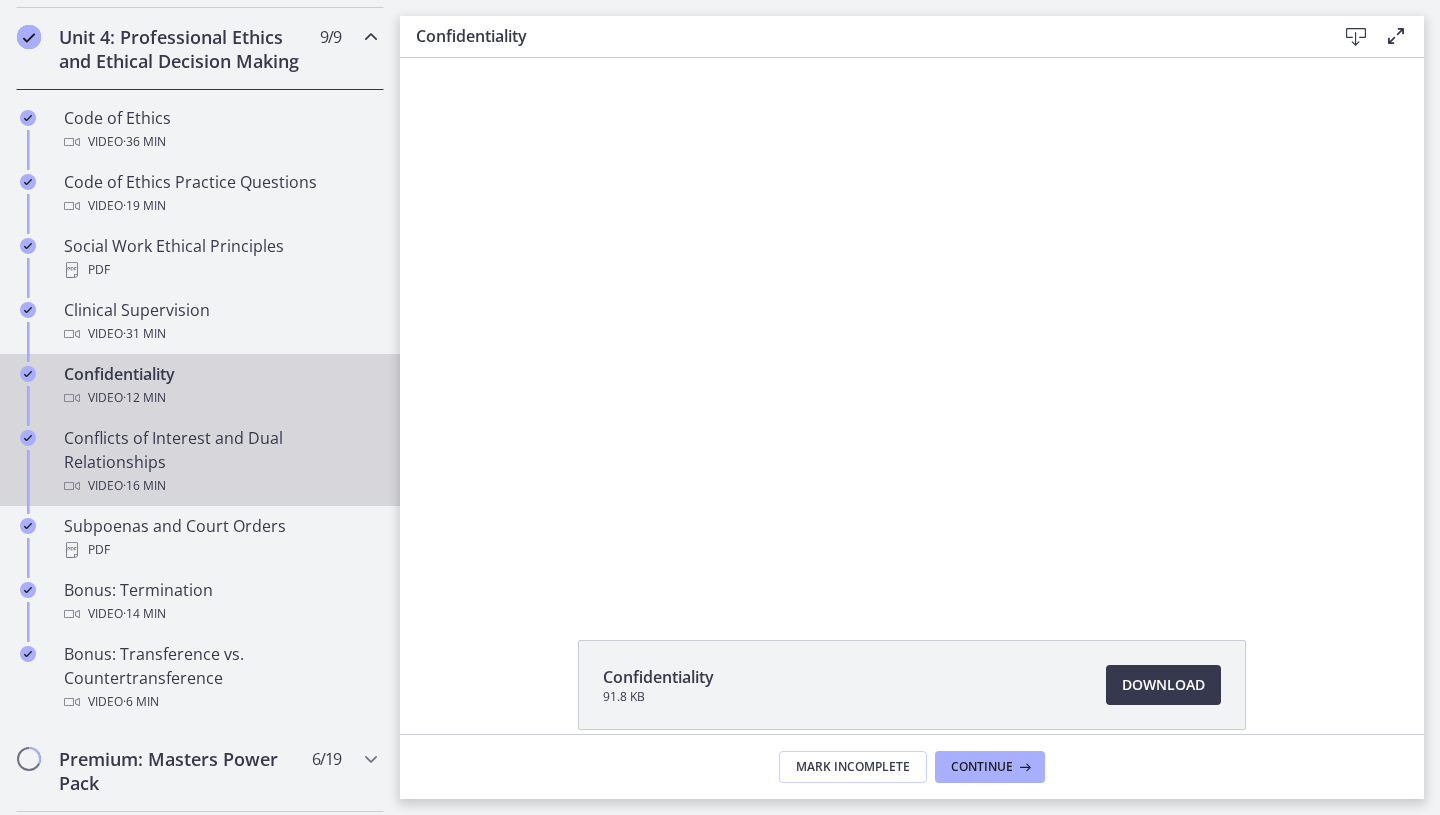 scroll, scrollTop: 882, scrollLeft: 0, axis: vertical 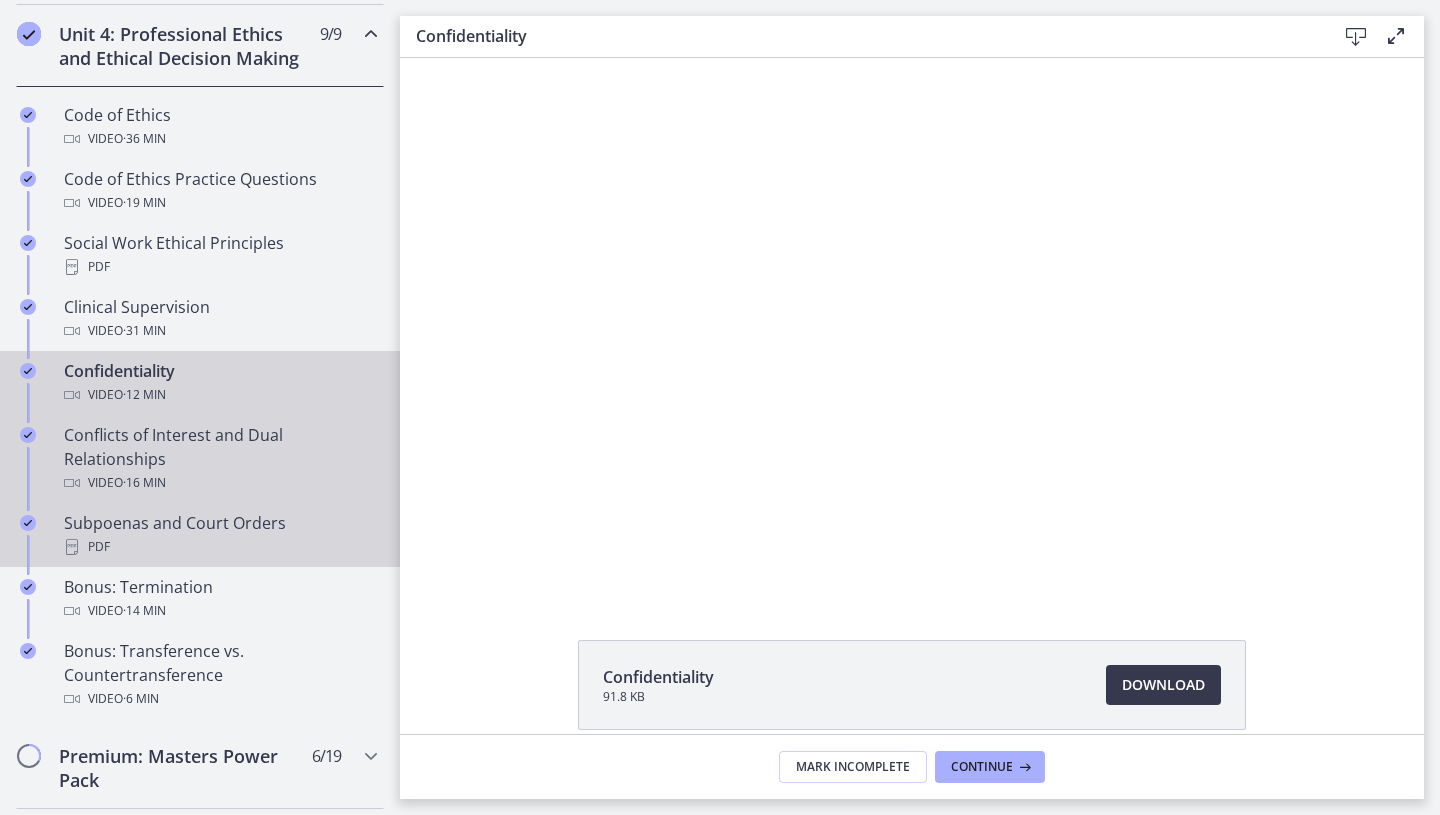 click on "PDF" at bounding box center [220, 547] 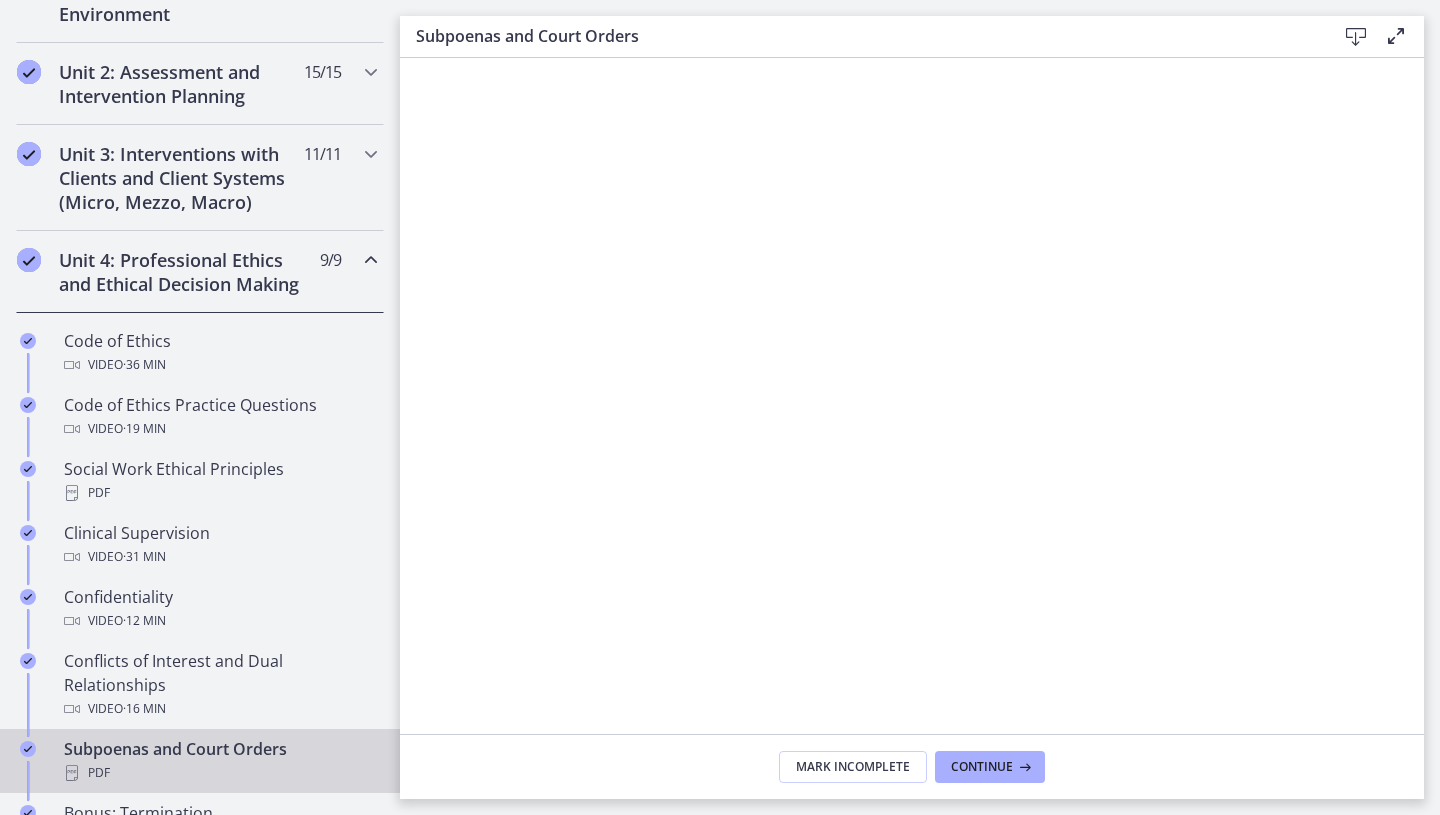 scroll, scrollTop: 652, scrollLeft: 0, axis: vertical 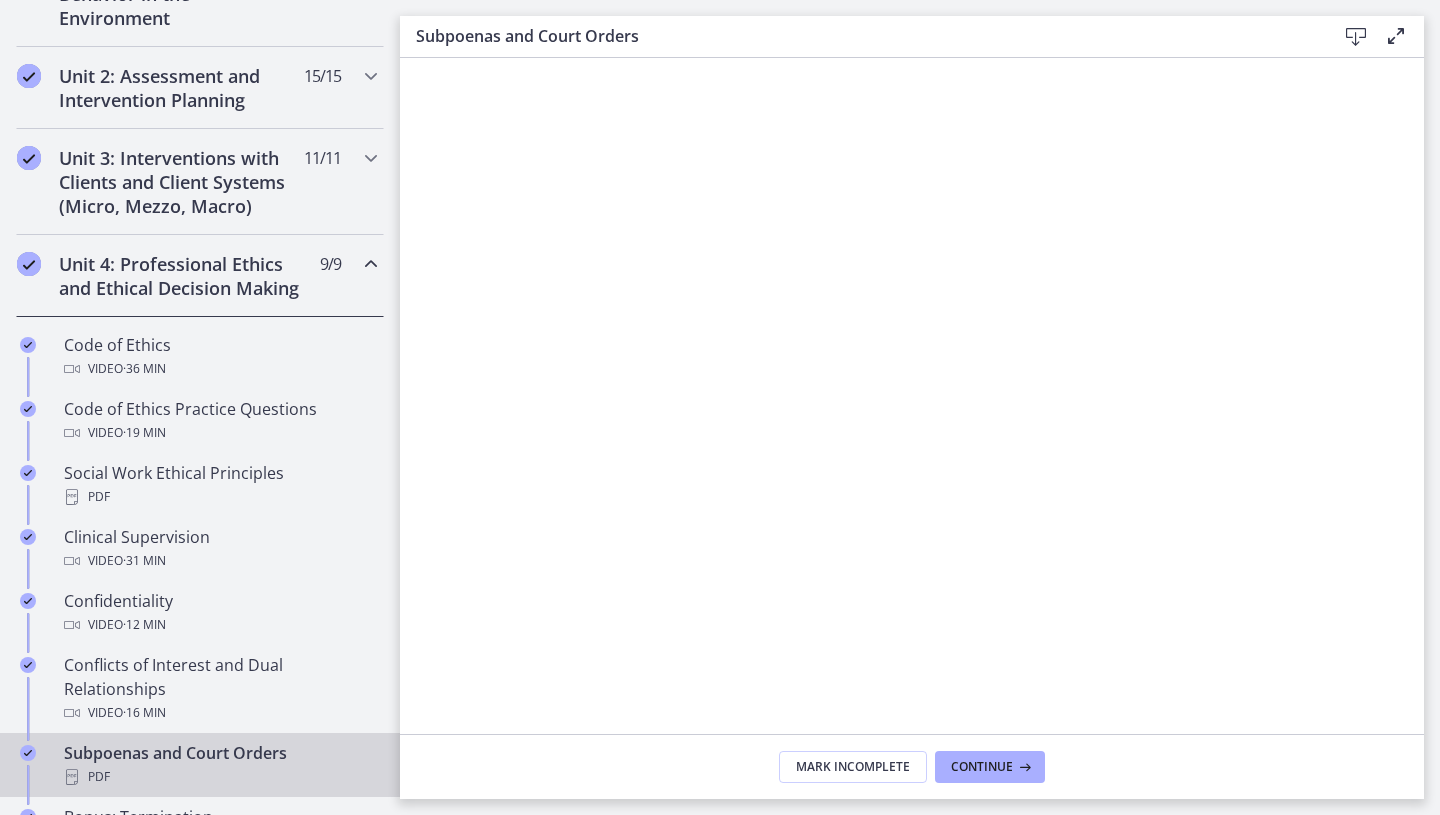 click on "Unit 4: Professional Ethics and Ethical Decision Making
9  /  9
Completed" at bounding box center (200, 276) 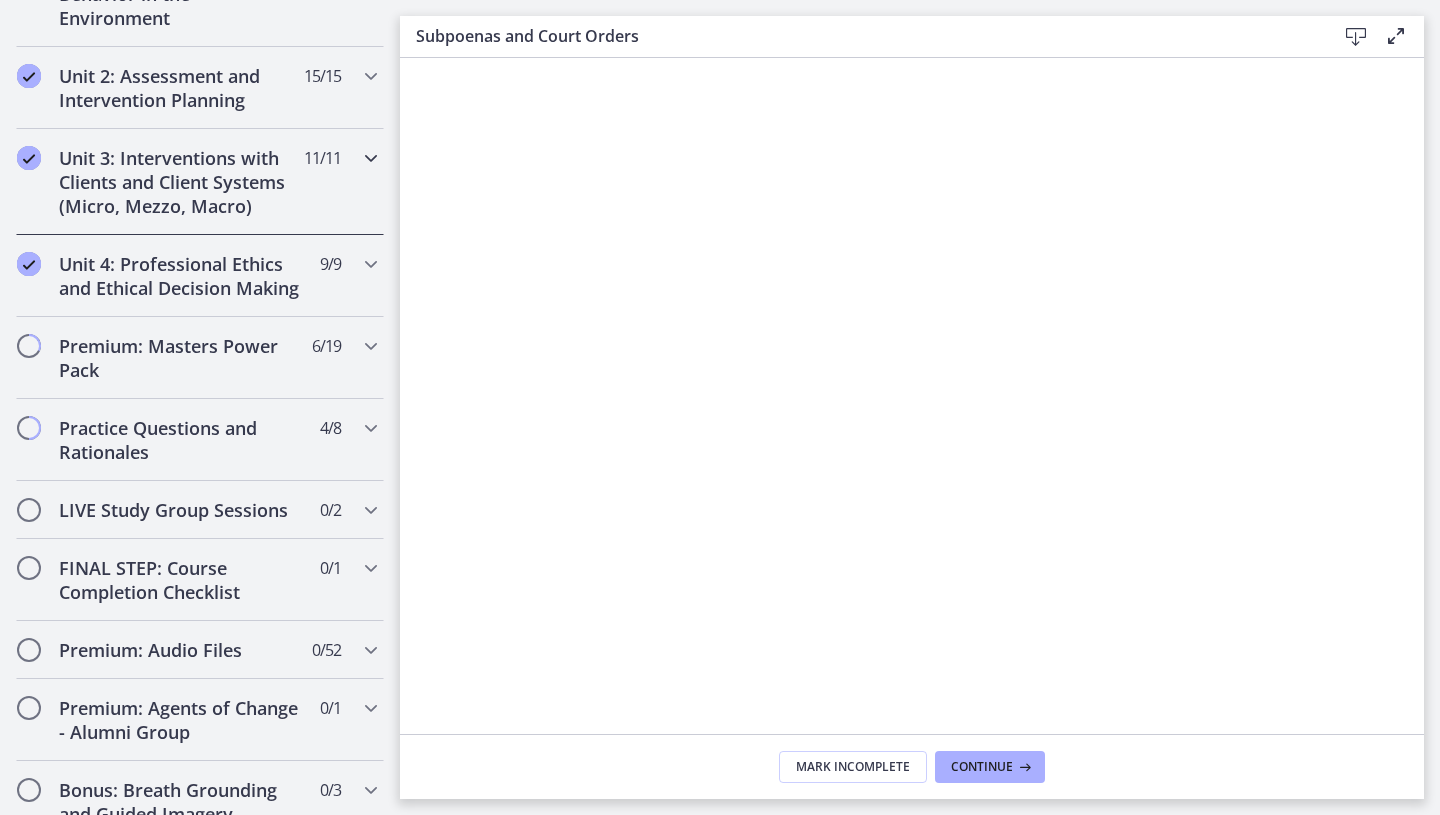 click on "Unit 3: Interventions with Clients and Client Systems (Micro, Mezzo, Macro)" at bounding box center [181, 182] 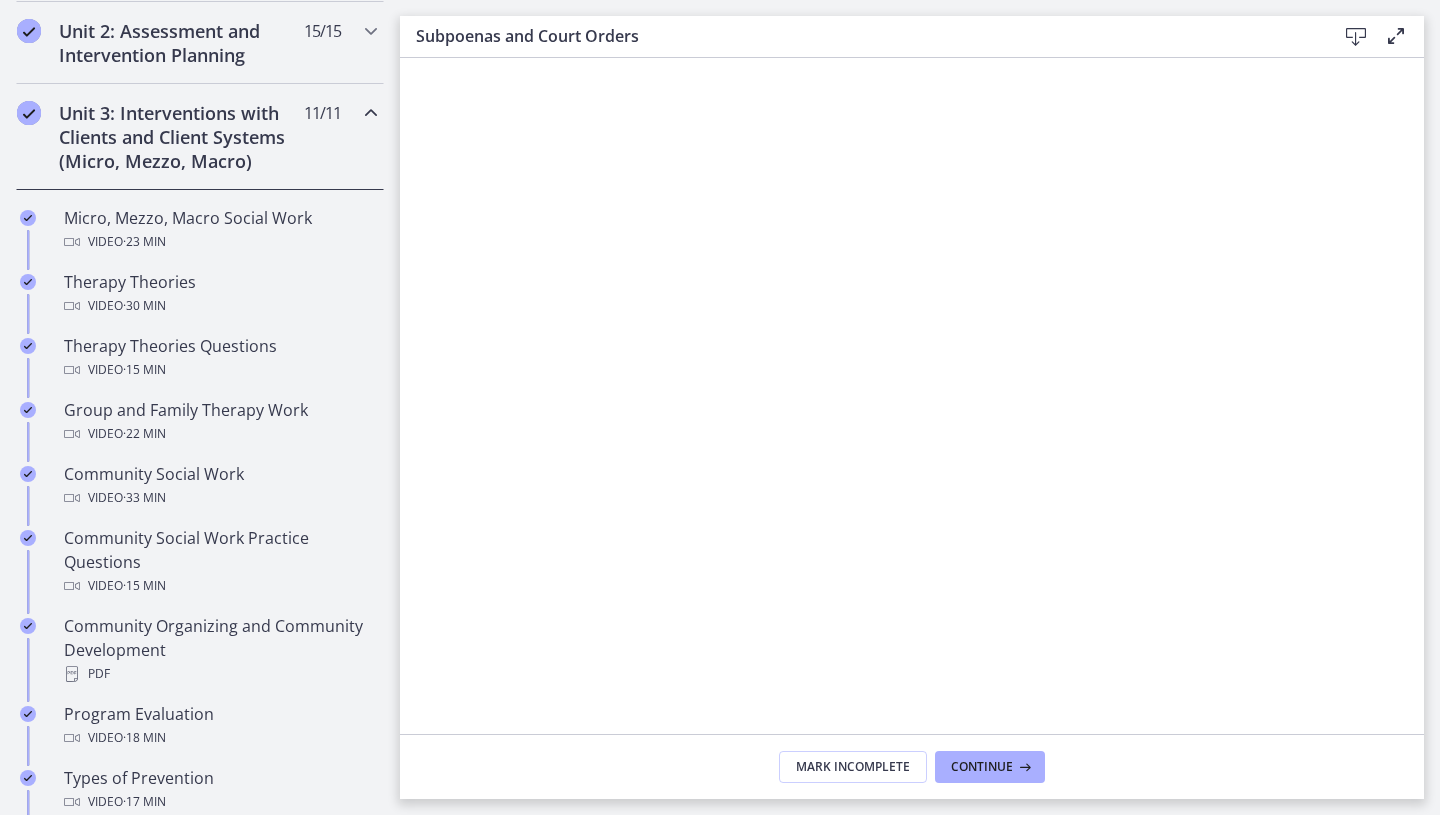 scroll, scrollTop: 705, scrollLeft: 0, axis: vertical 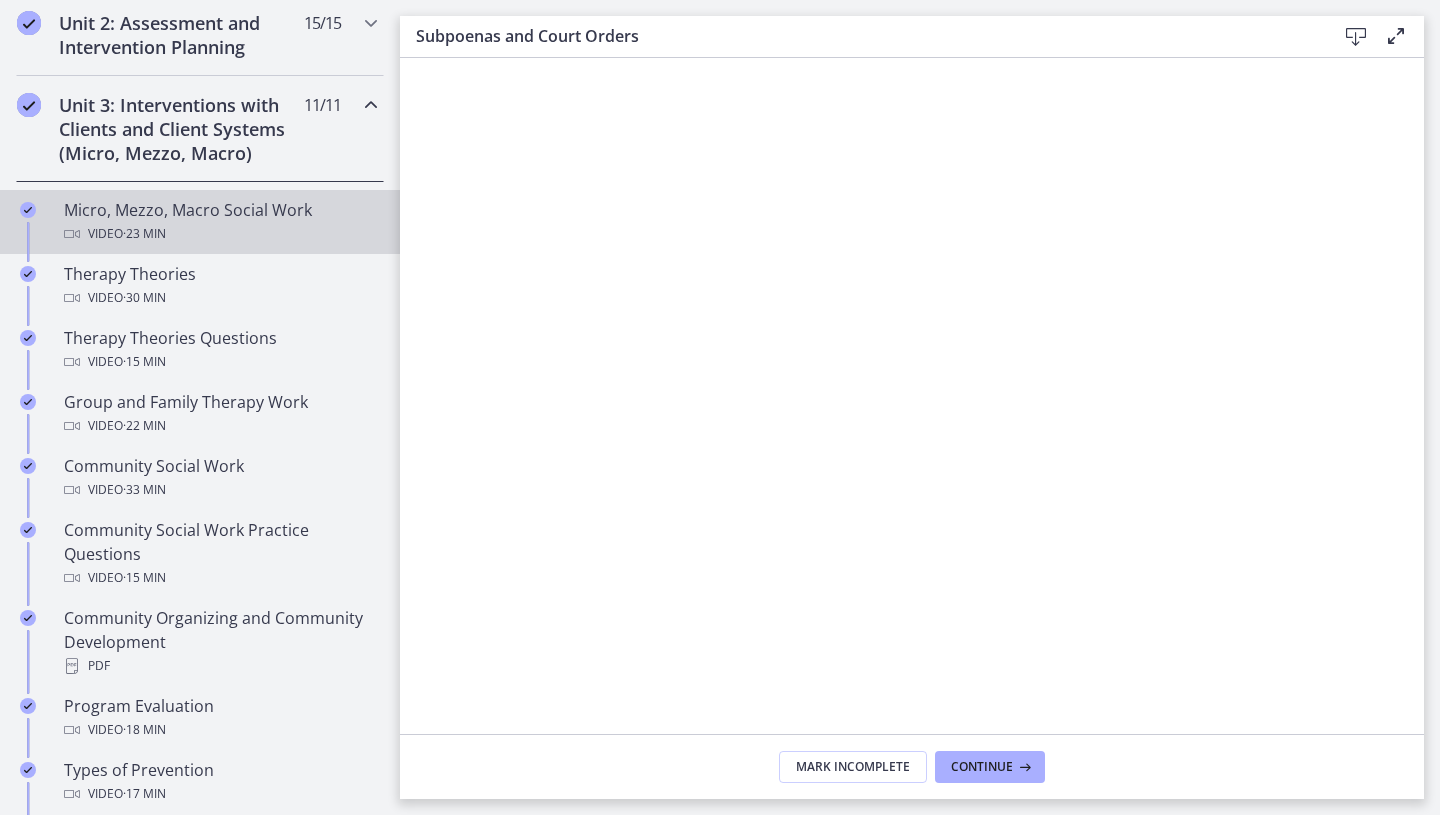 click on "Micro, Mezzo, Macro Social Work
Video
·  23 min" at bounding box center (220, 222) 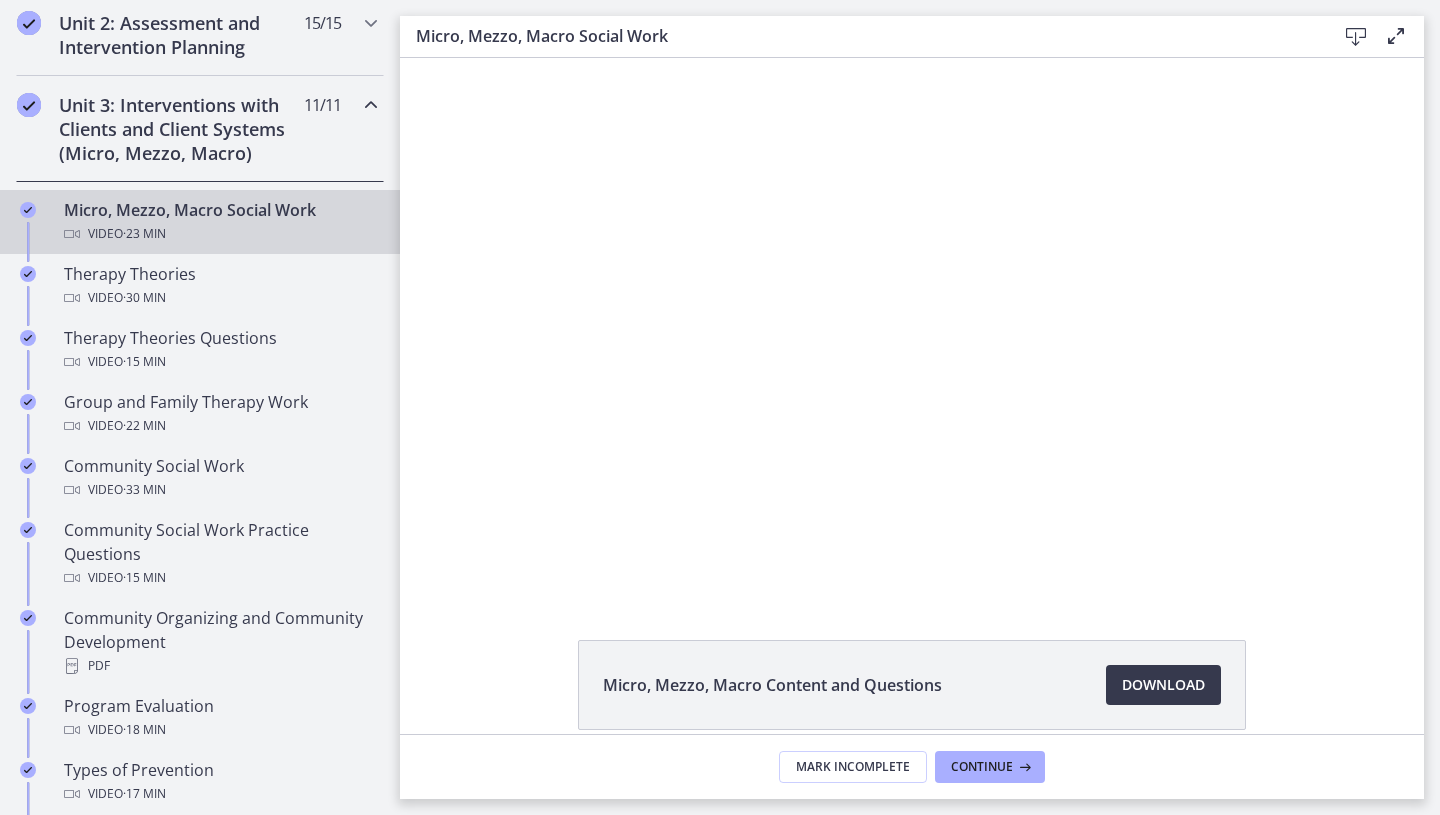 scroll, scrollTop: 0, scrollLeft: 0, axis: both 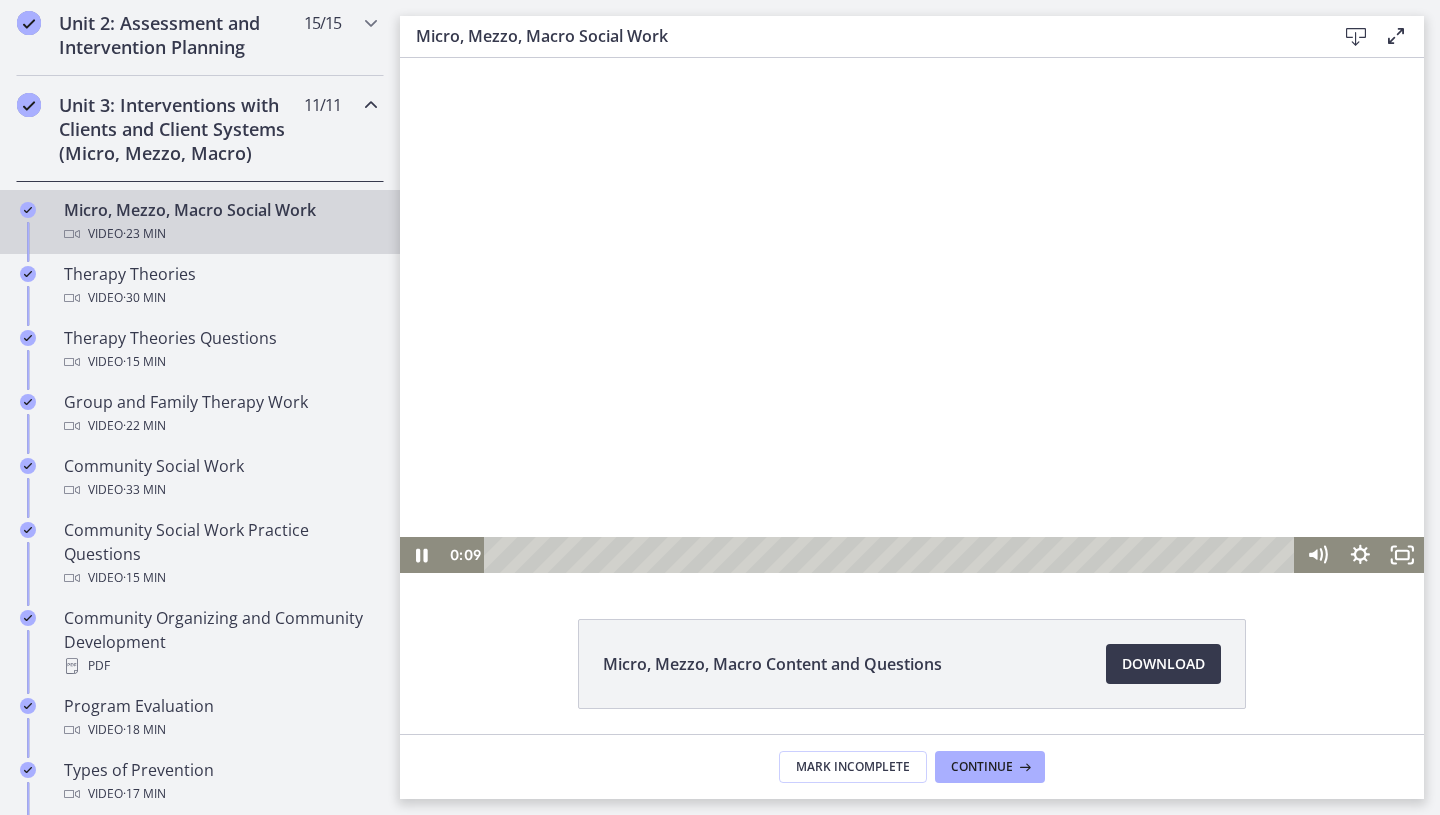 click at bounding box center (912, 315) 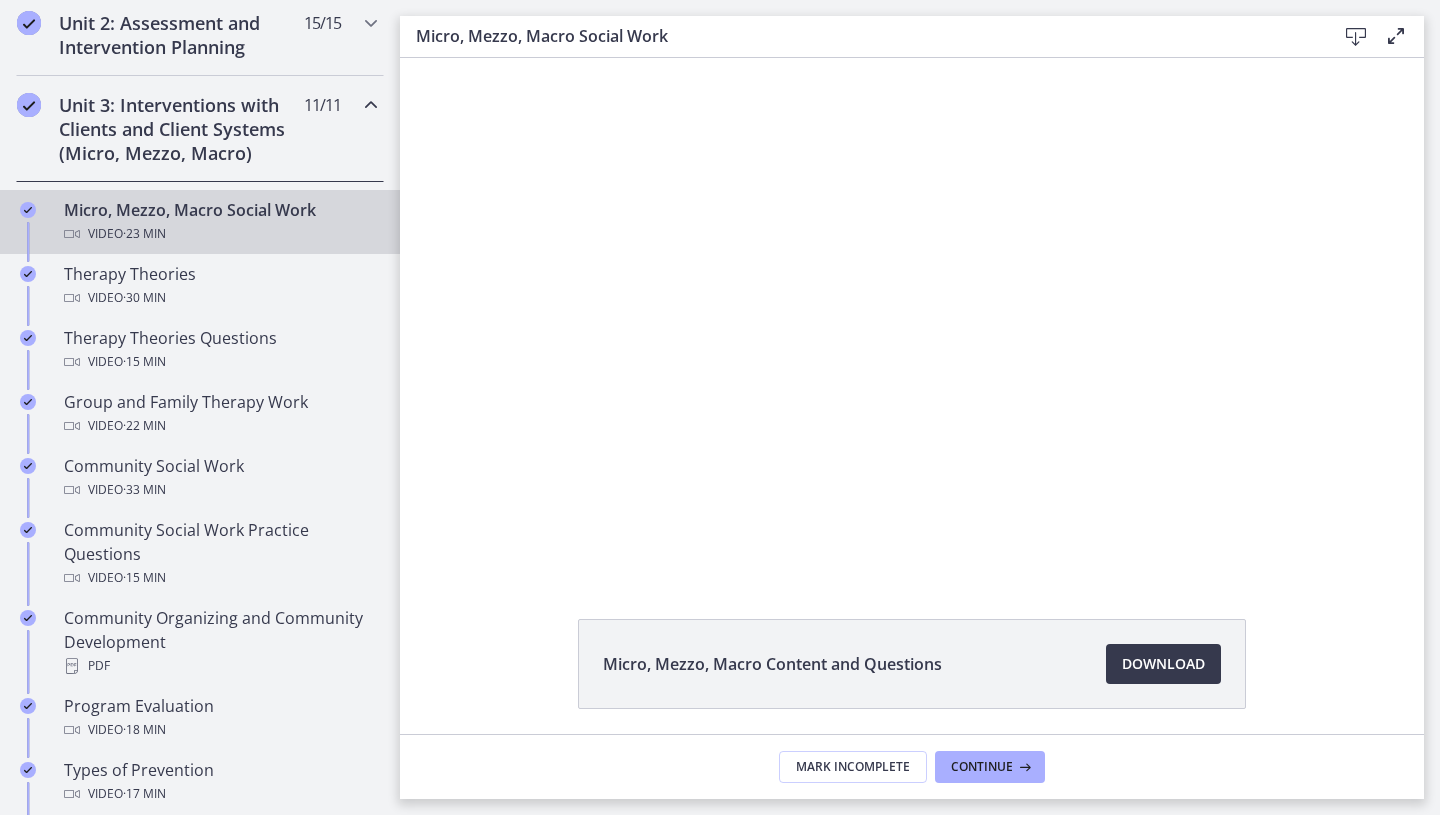 click on "Unit 3: Interventions with Clients and Client Systems (Micro, Mezzo, Macro)" at bounding box center [181, 129] 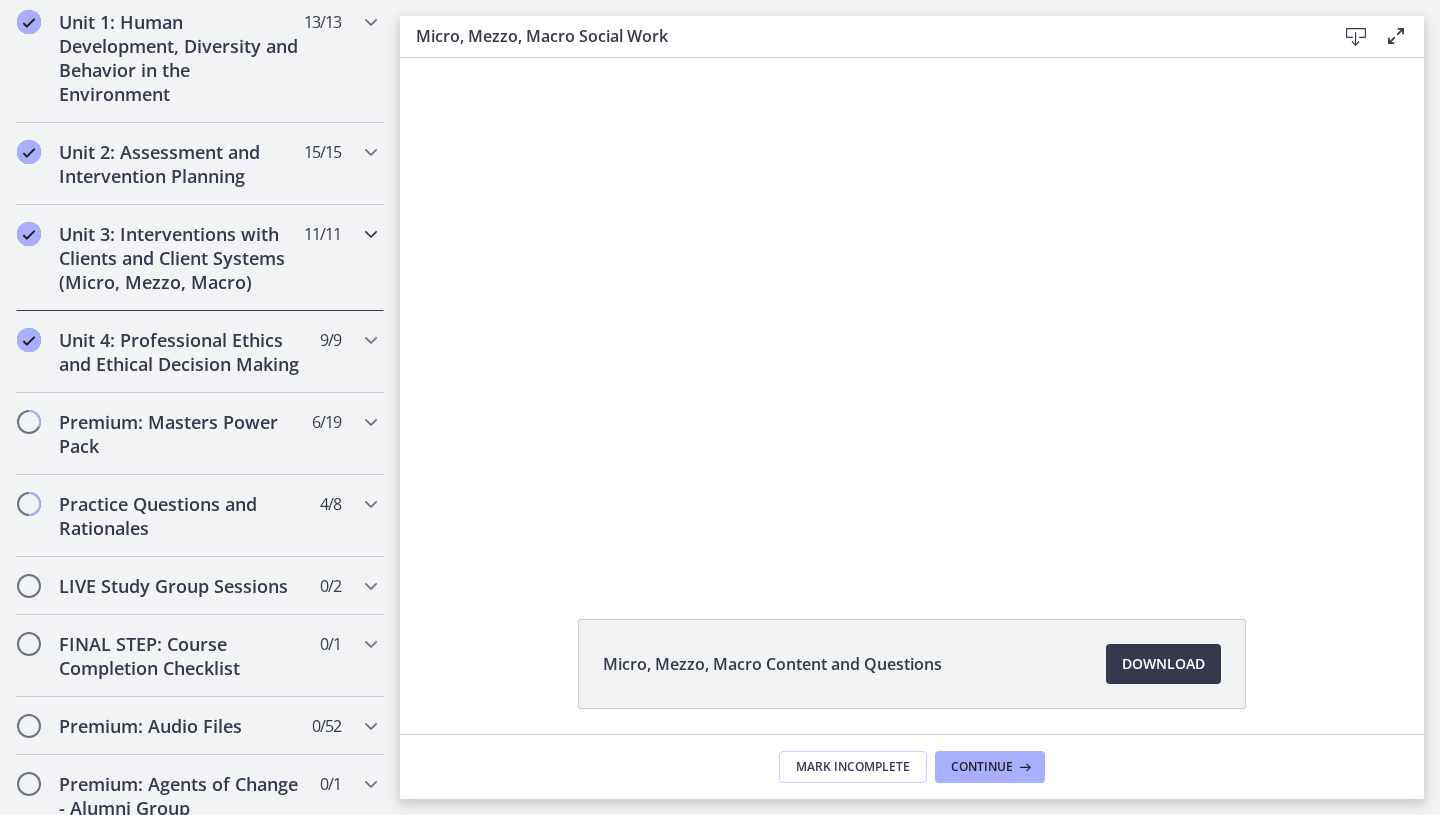 scroll, scrollTop: 567, scrollLeft: 0, axis: vertical 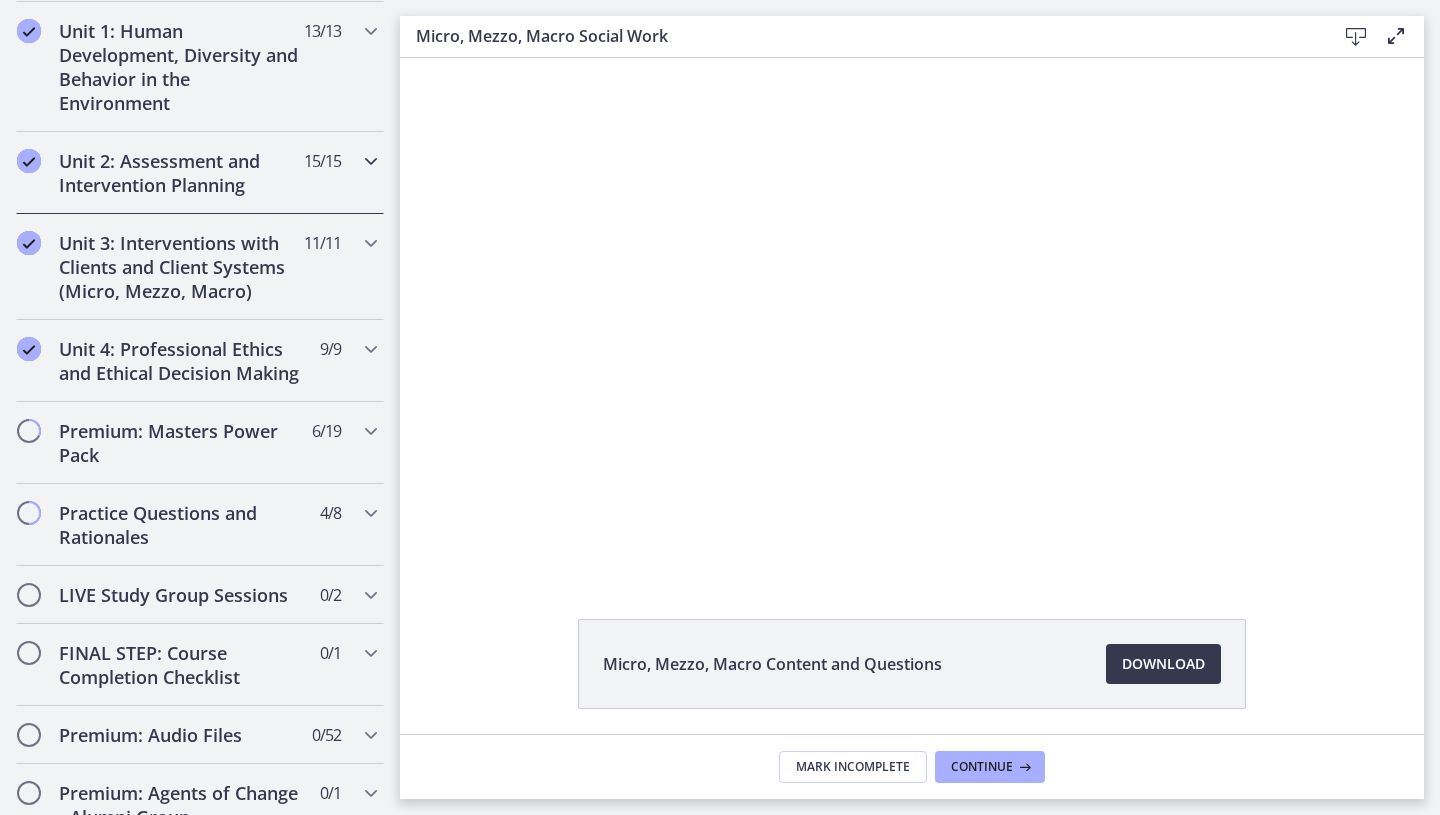 click on "Unit 2: Assessment and Intervention Planning" at bounding box center [181, 173] 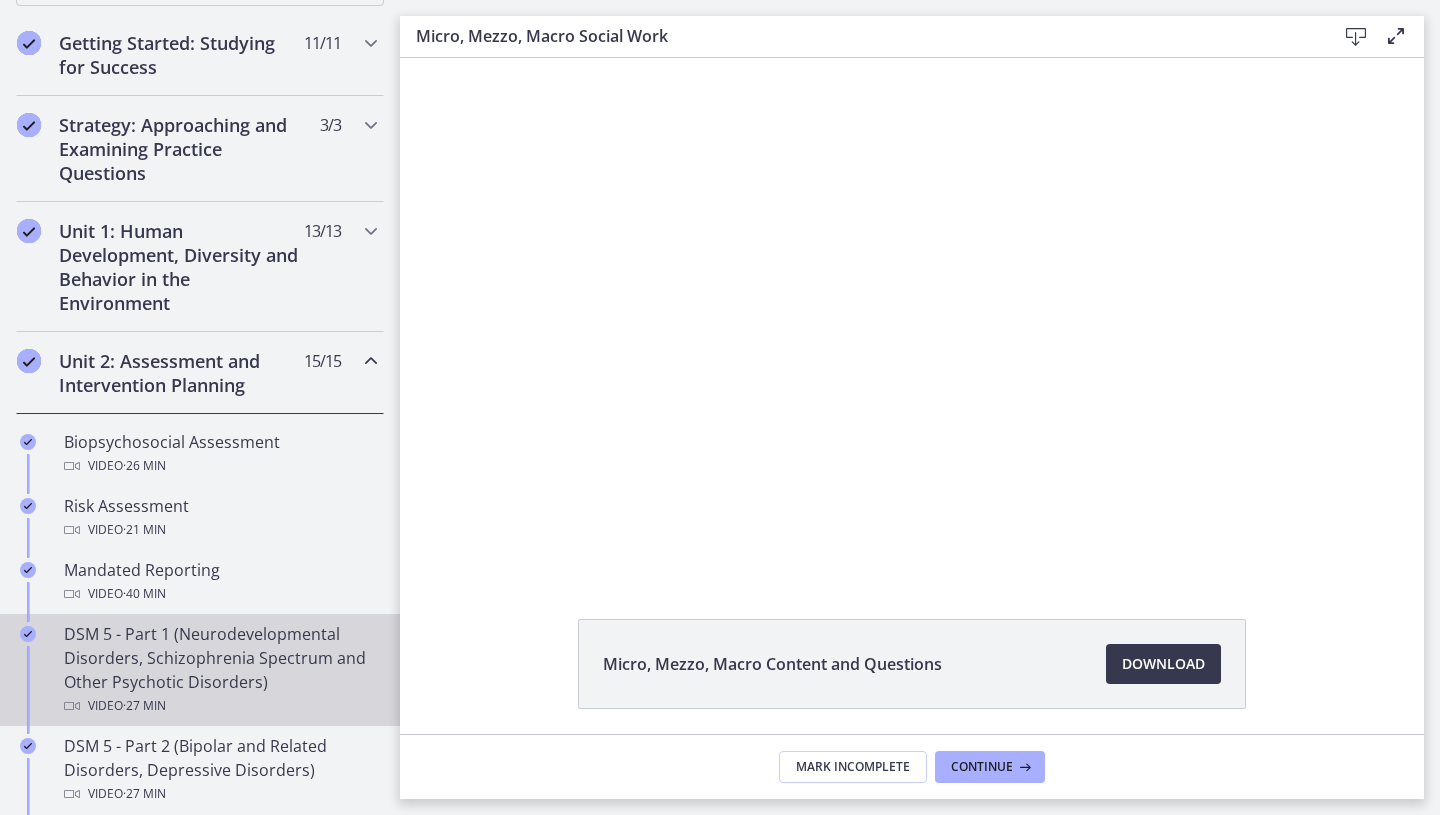 scroll, scrollTop: 356, scrollLeft: 0, axis: vertical 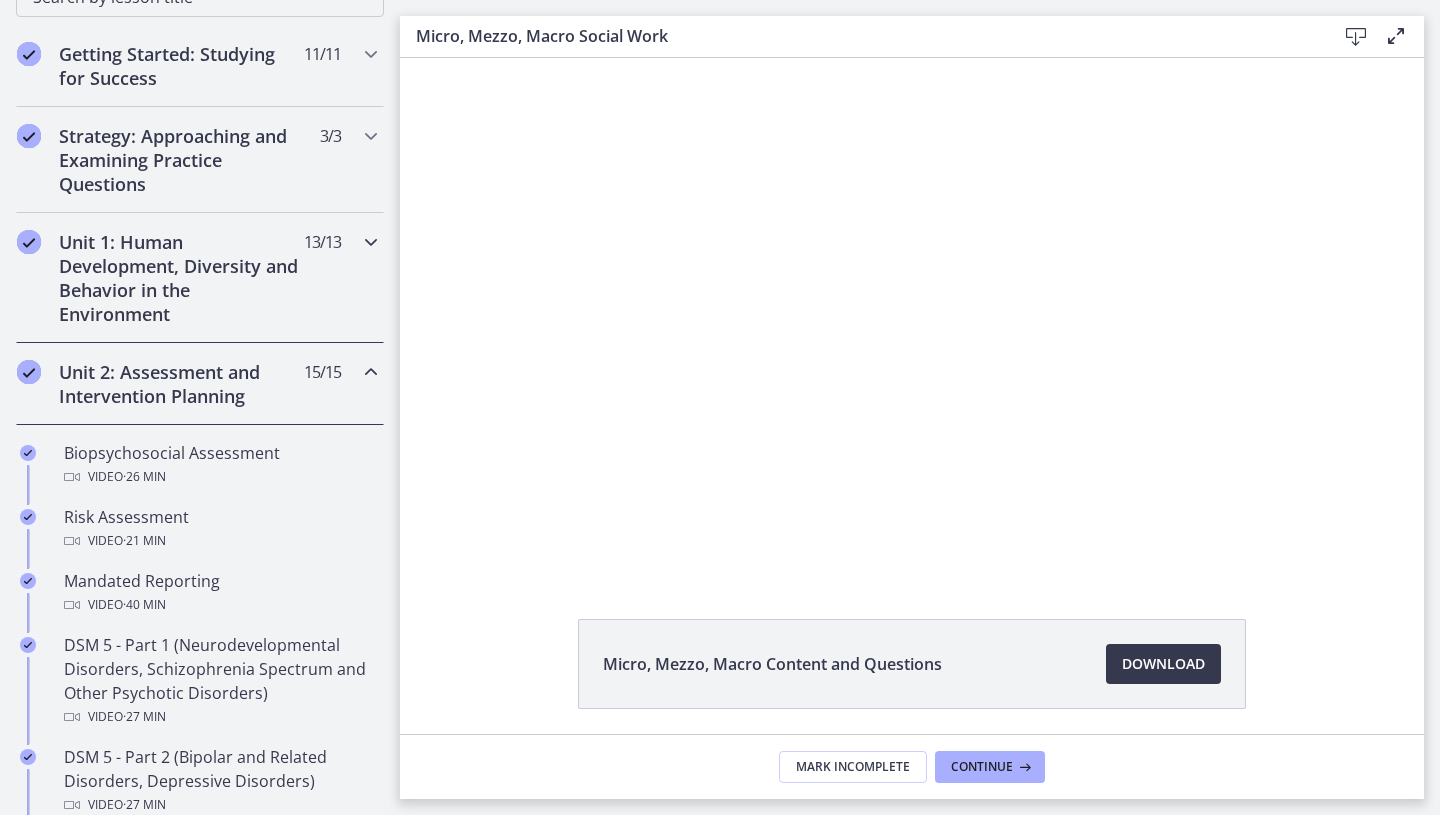 click on "Unit 1: Human Development, Diversity and Behavior in the Environment
13  /  13
Completed" at bounding box center (200, 278) 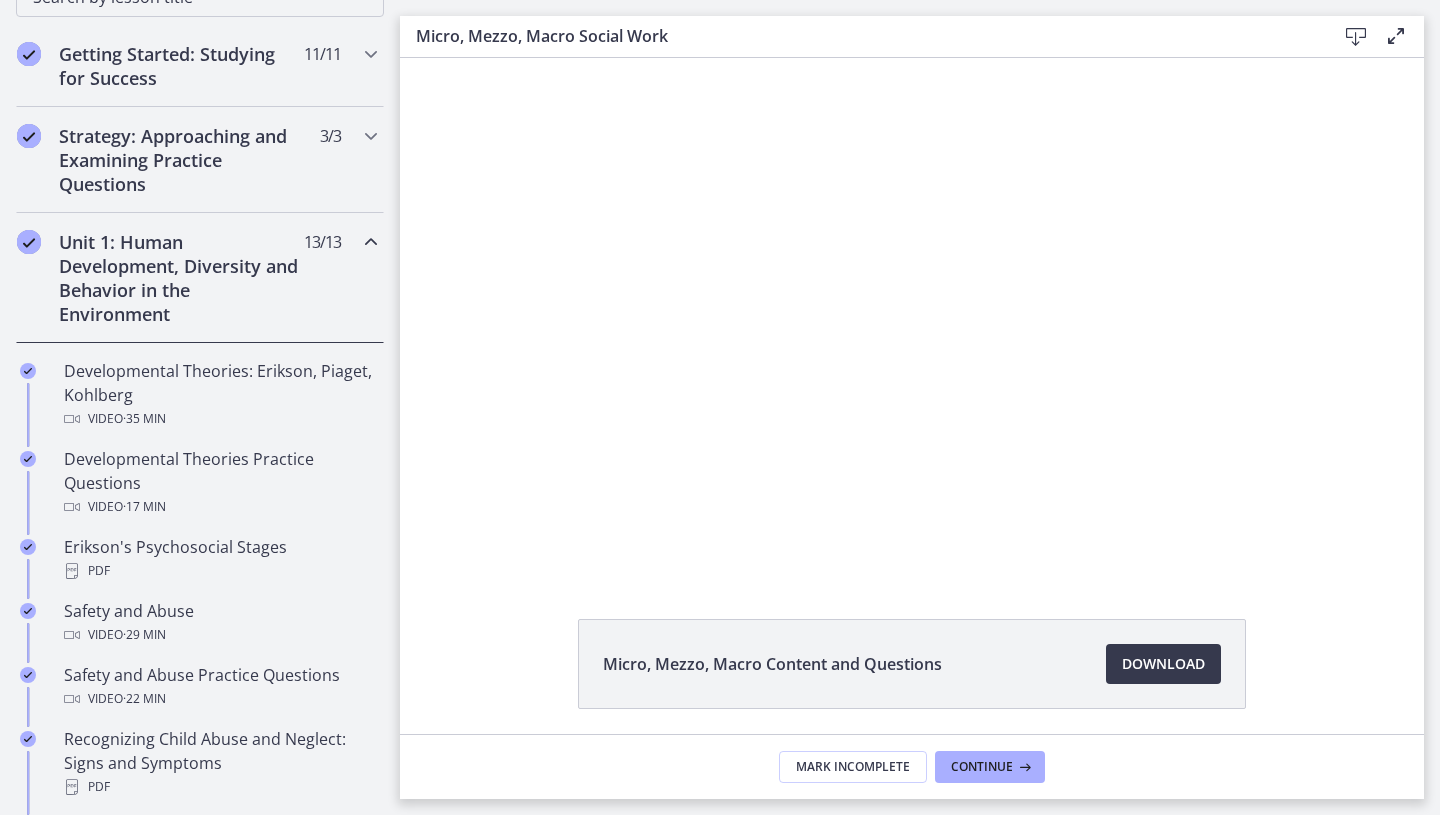 click on "Unit 1: Human Development, Diversity and Behavior in the Environment
13  /  13
Completed" at bounding box center (200, 278) 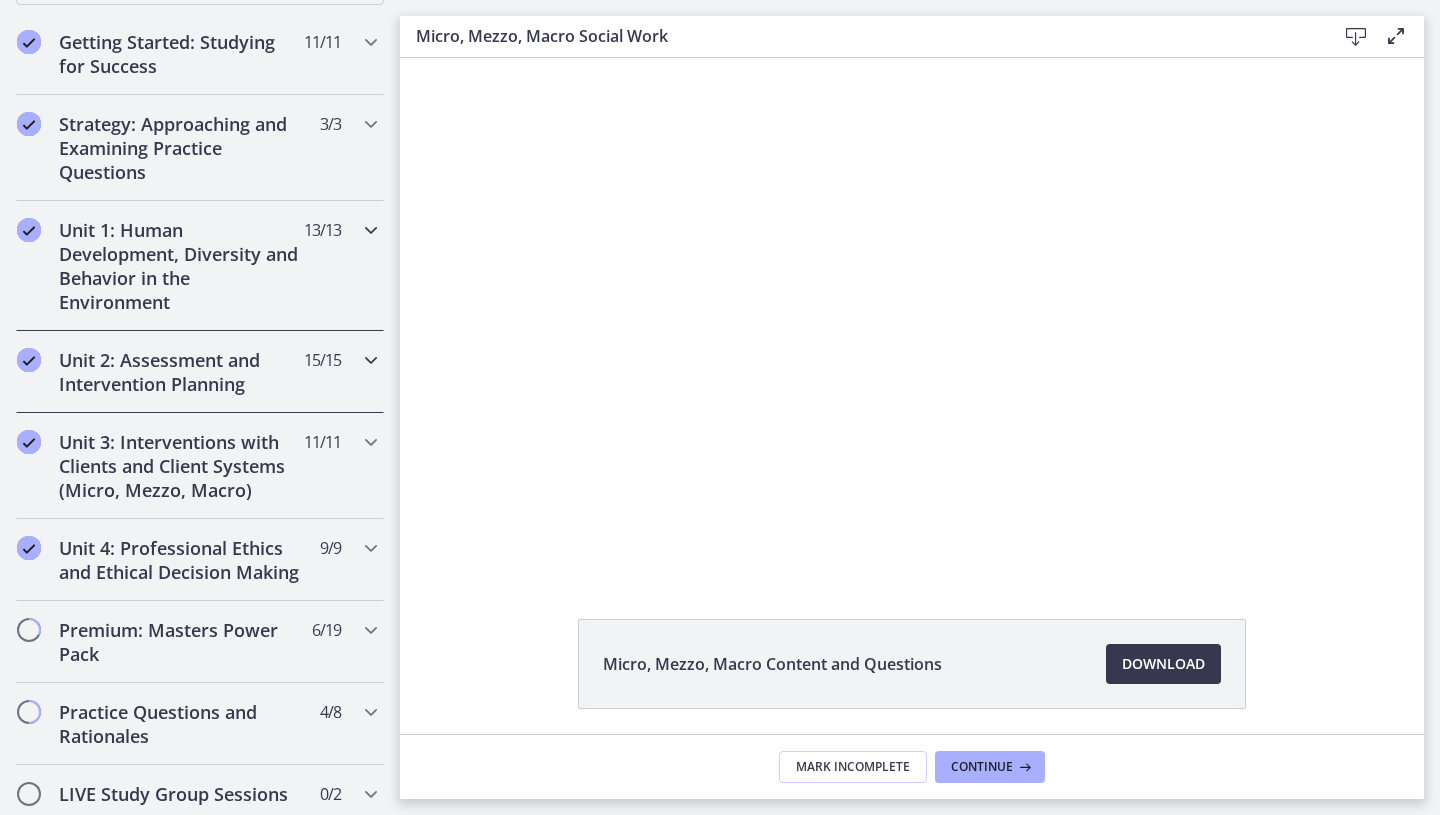 scroll, scrollTop: 370, scrollLeft: 0, axis: vertical 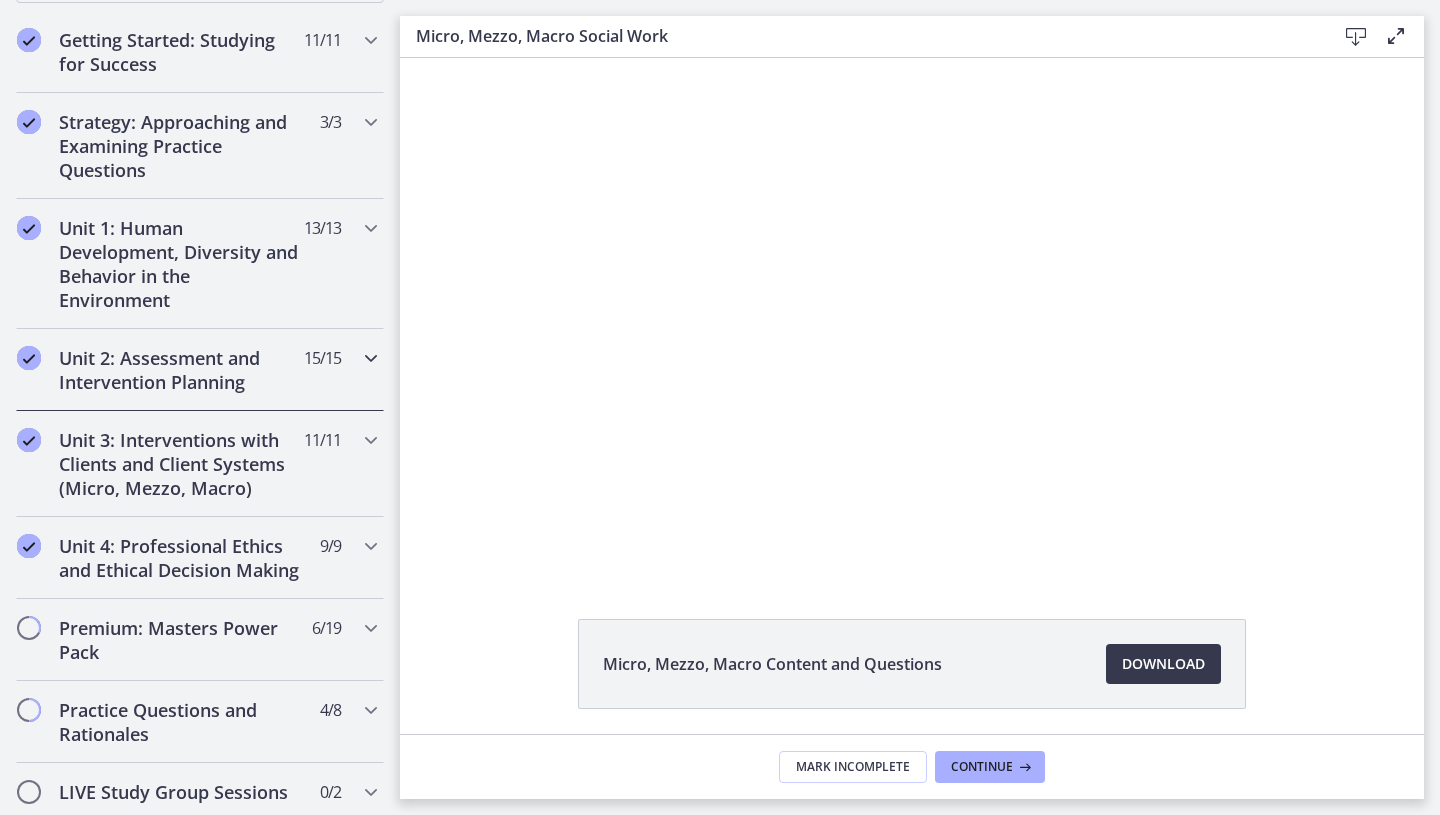 click on "Unit 2: Assessment and Intervention Planning" at bounding box center (181, 370) 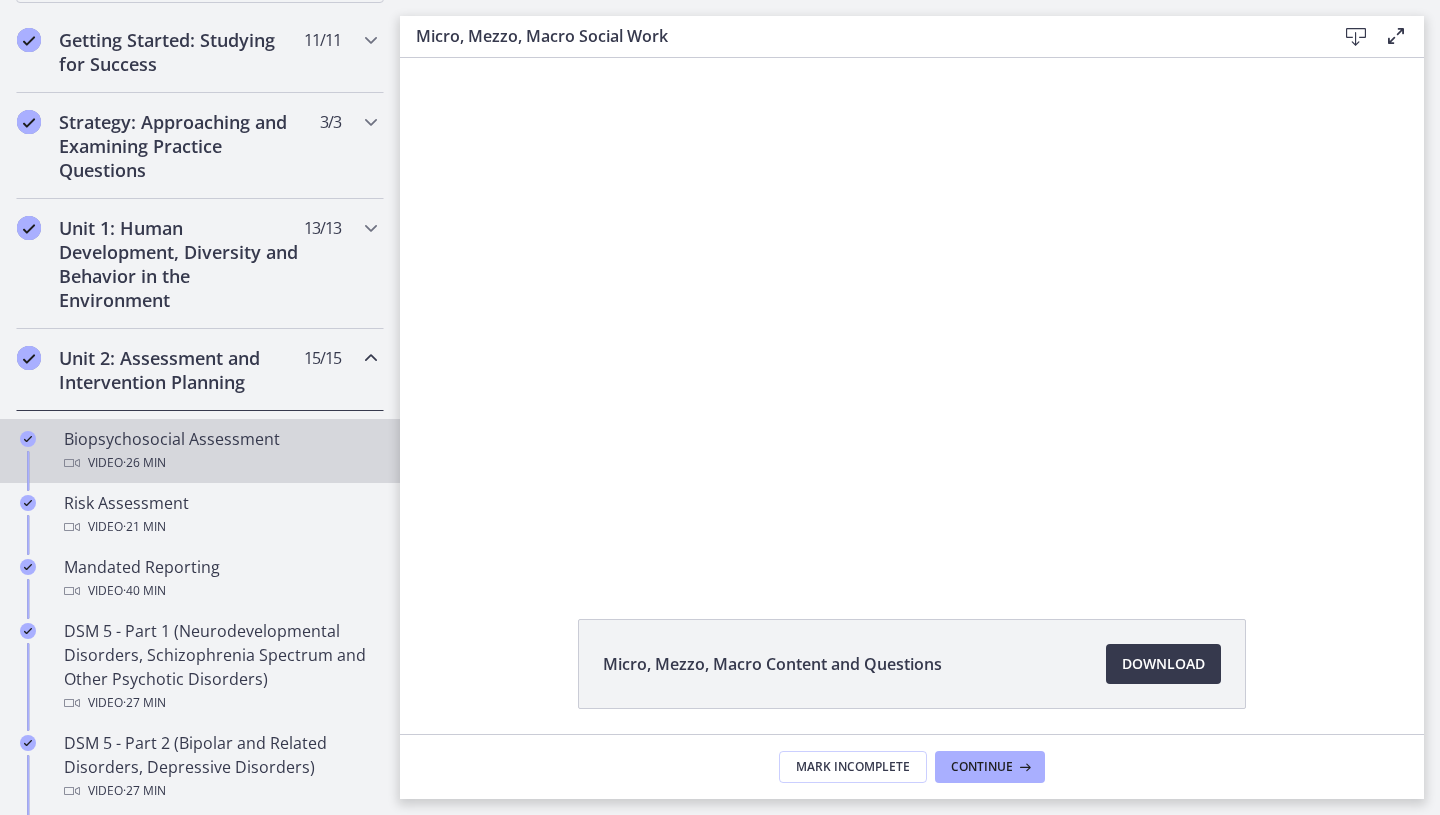click on "Video
·  26 min" at bounding box center [220, 463] 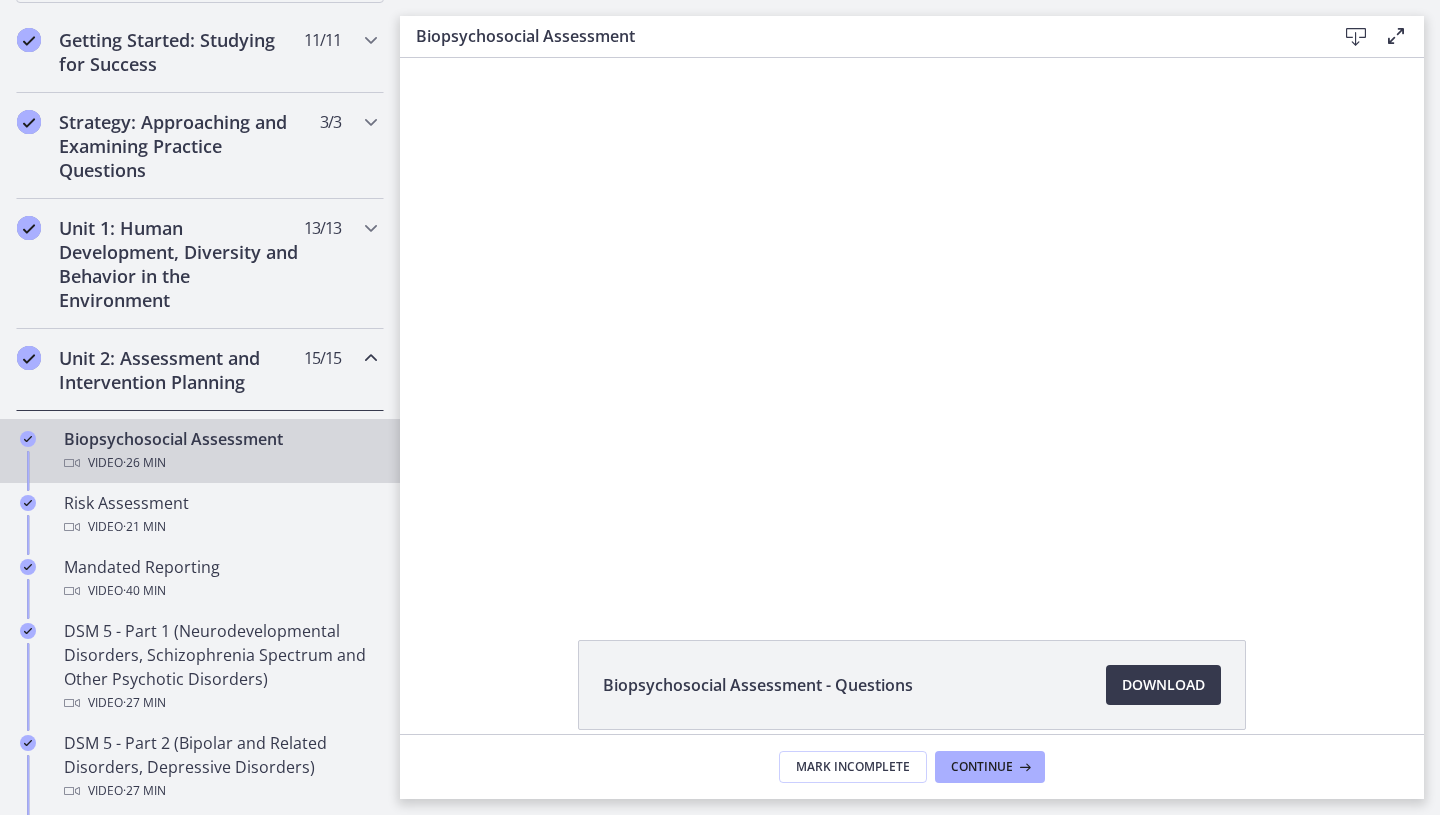 scroll, scrollTop: 0, scrollLeft: 0, axis: both 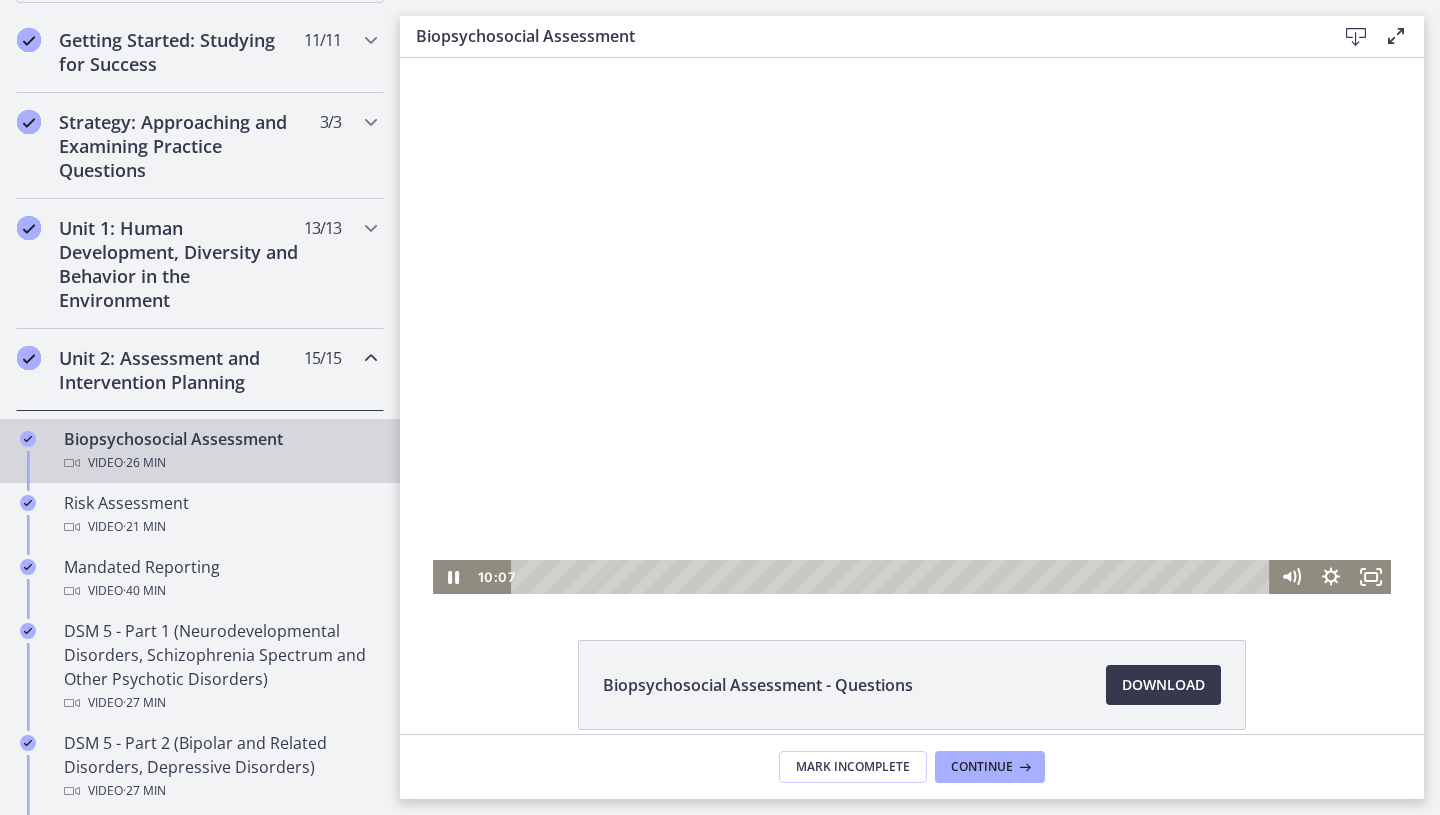 click at bounding box center (912, 326) 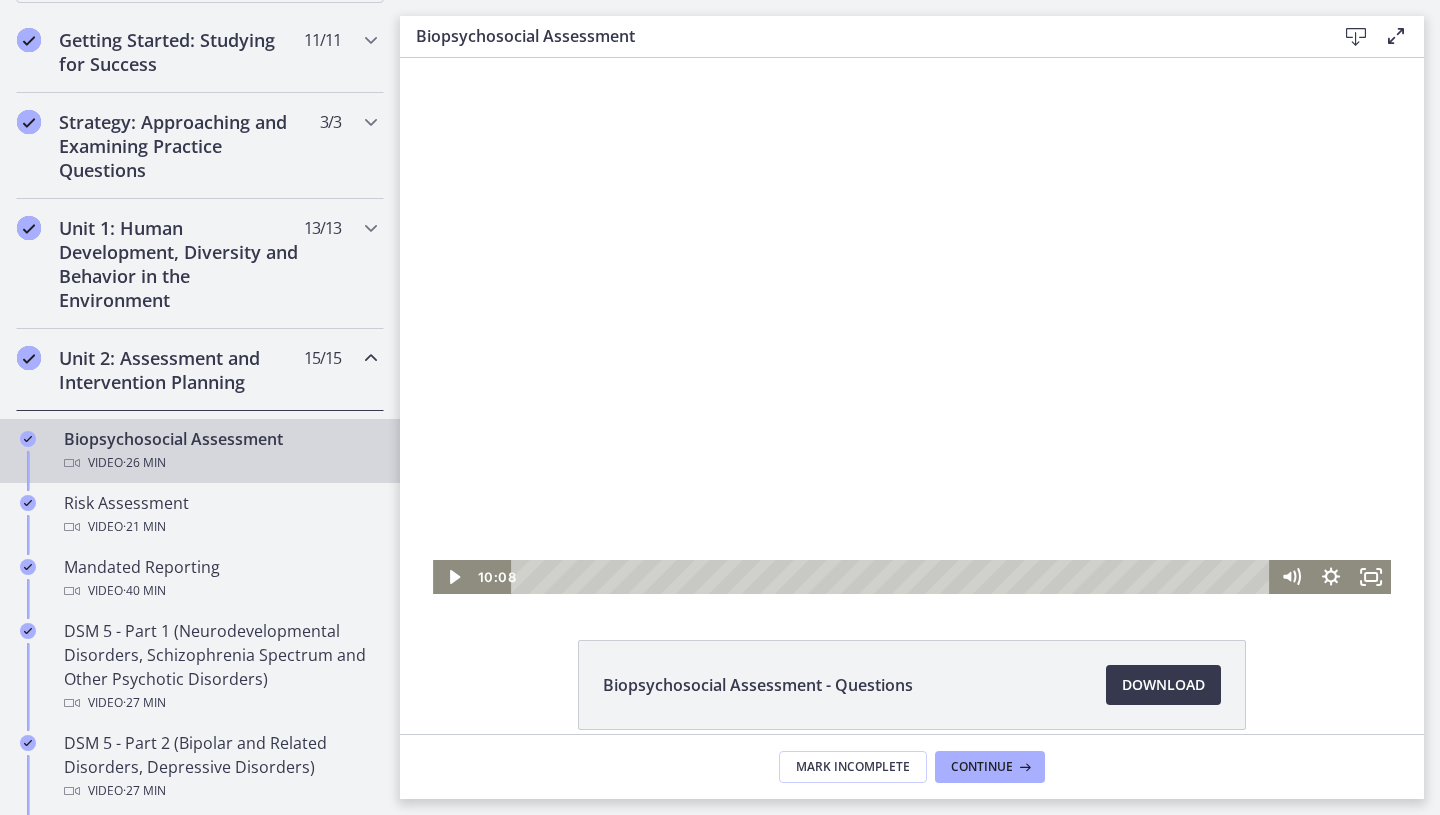 click at bounding box center [912, 326] 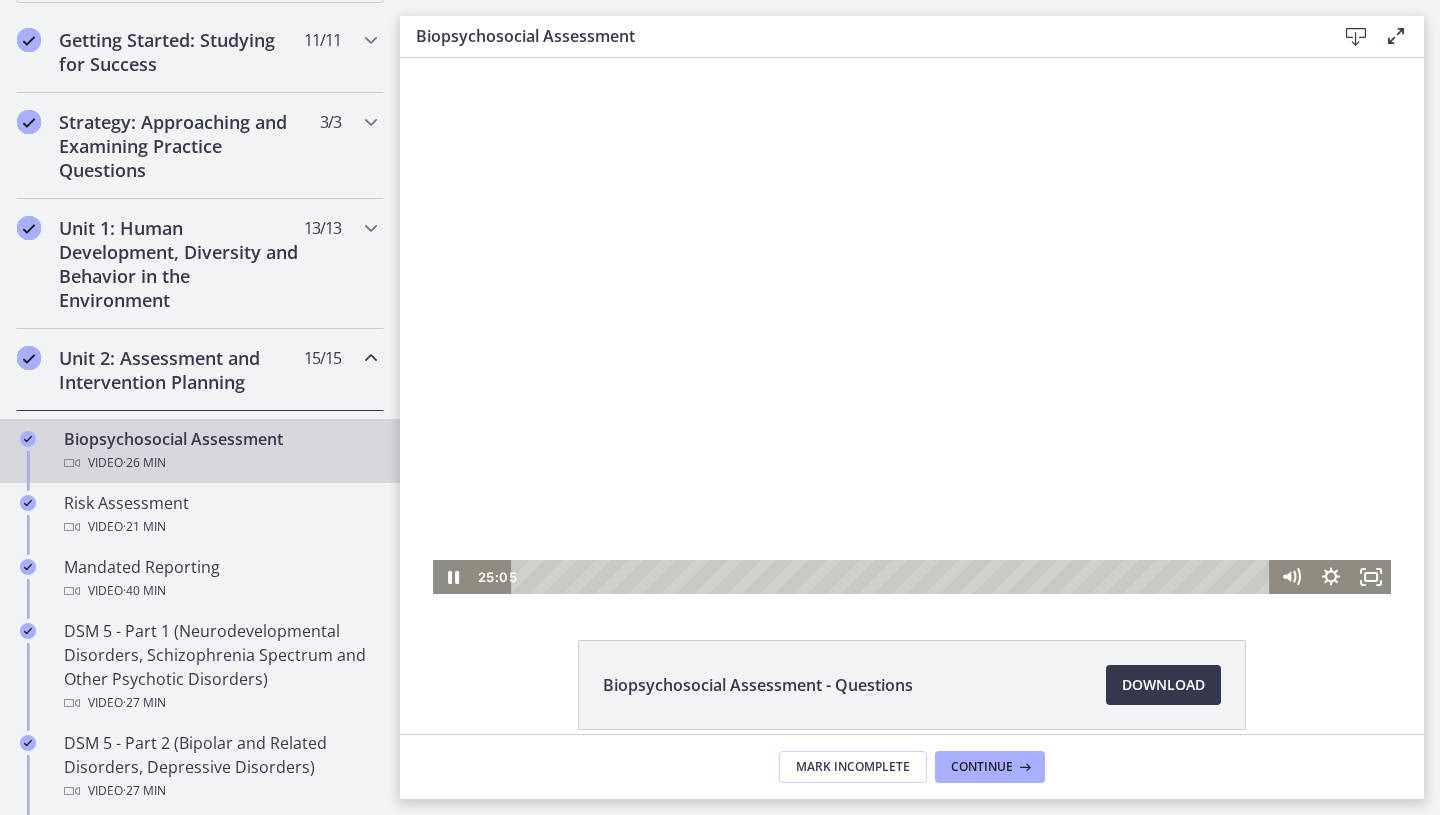 click at bounding box center [912, 326] 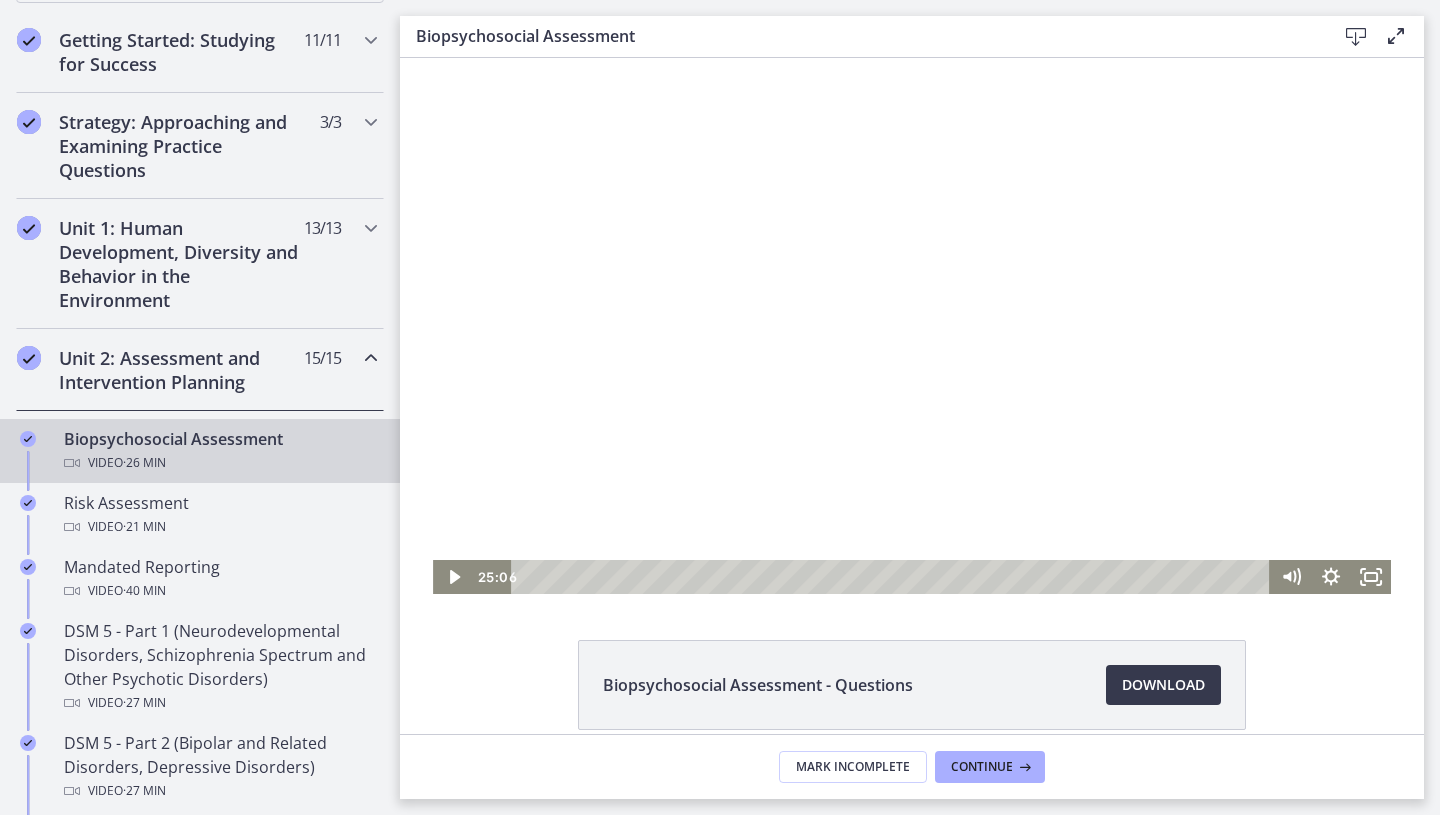 click at bounding box center (912, 326) 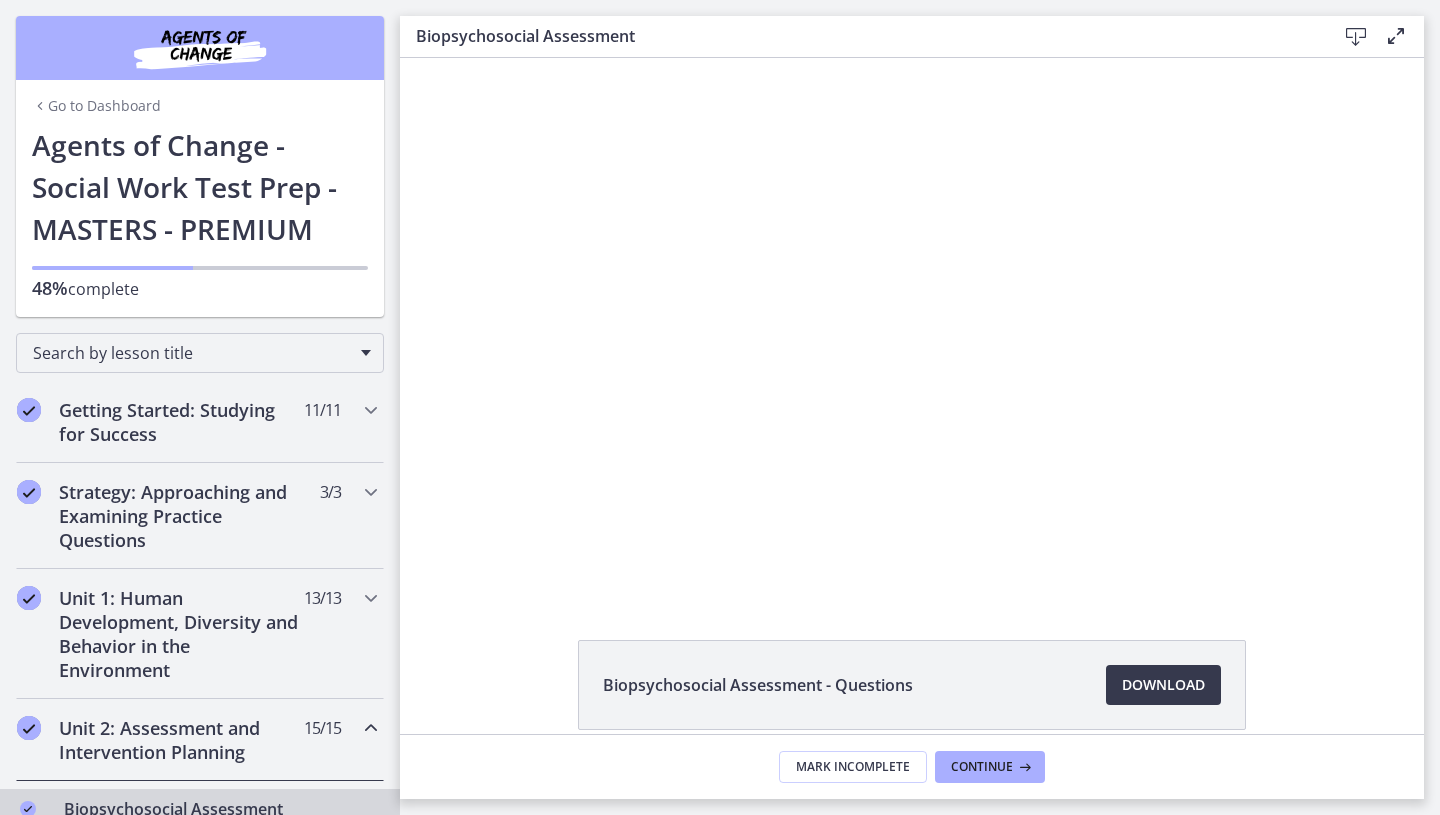 scroll, scrollTop: 0, scrollLeft: 0, axis: both 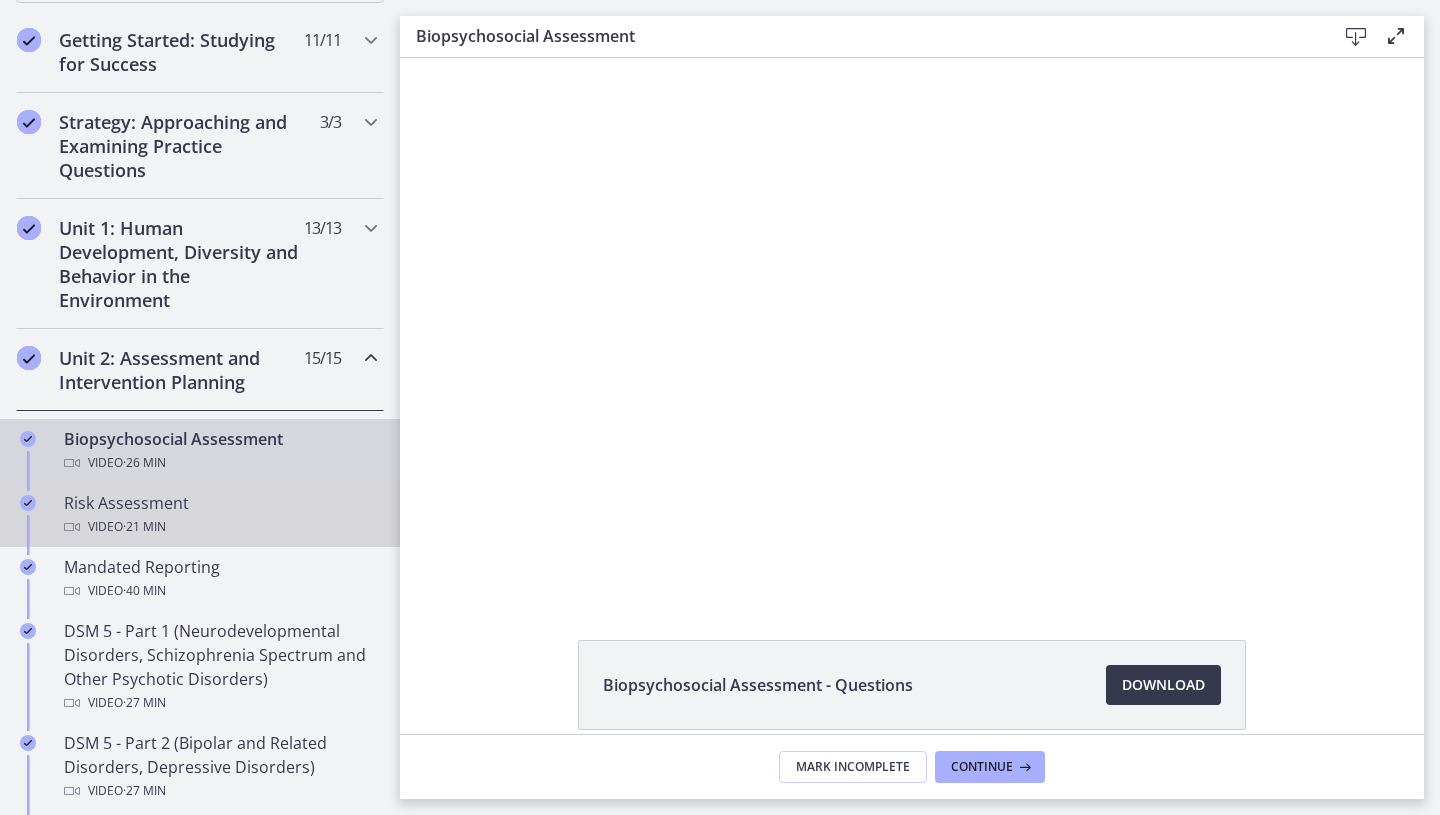 click on "Risk Assessment
Video
·  21 min" at bounding box center [220, 515] 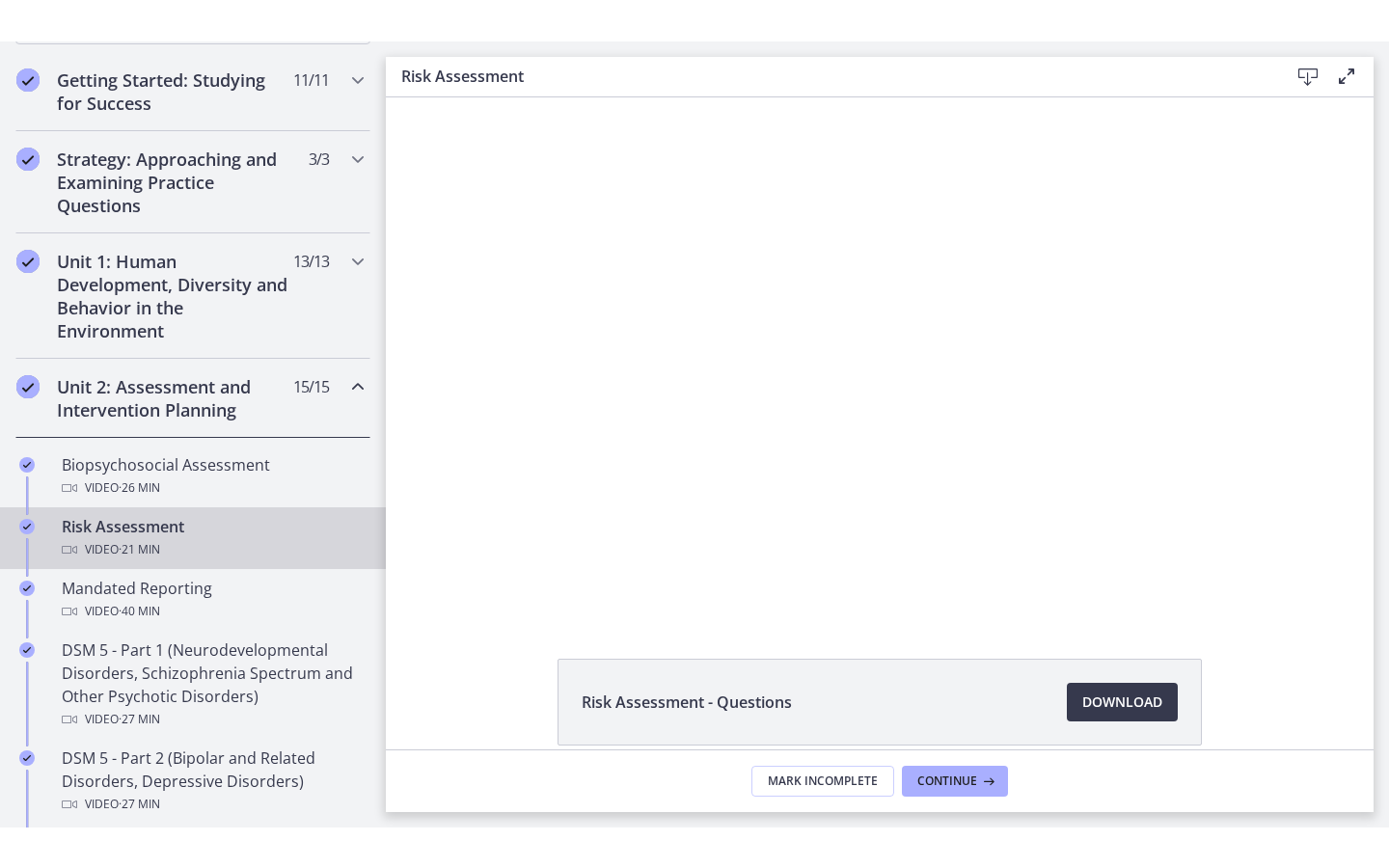 scroll, scrollTop: 0, scrollLeft: 0, axis: both 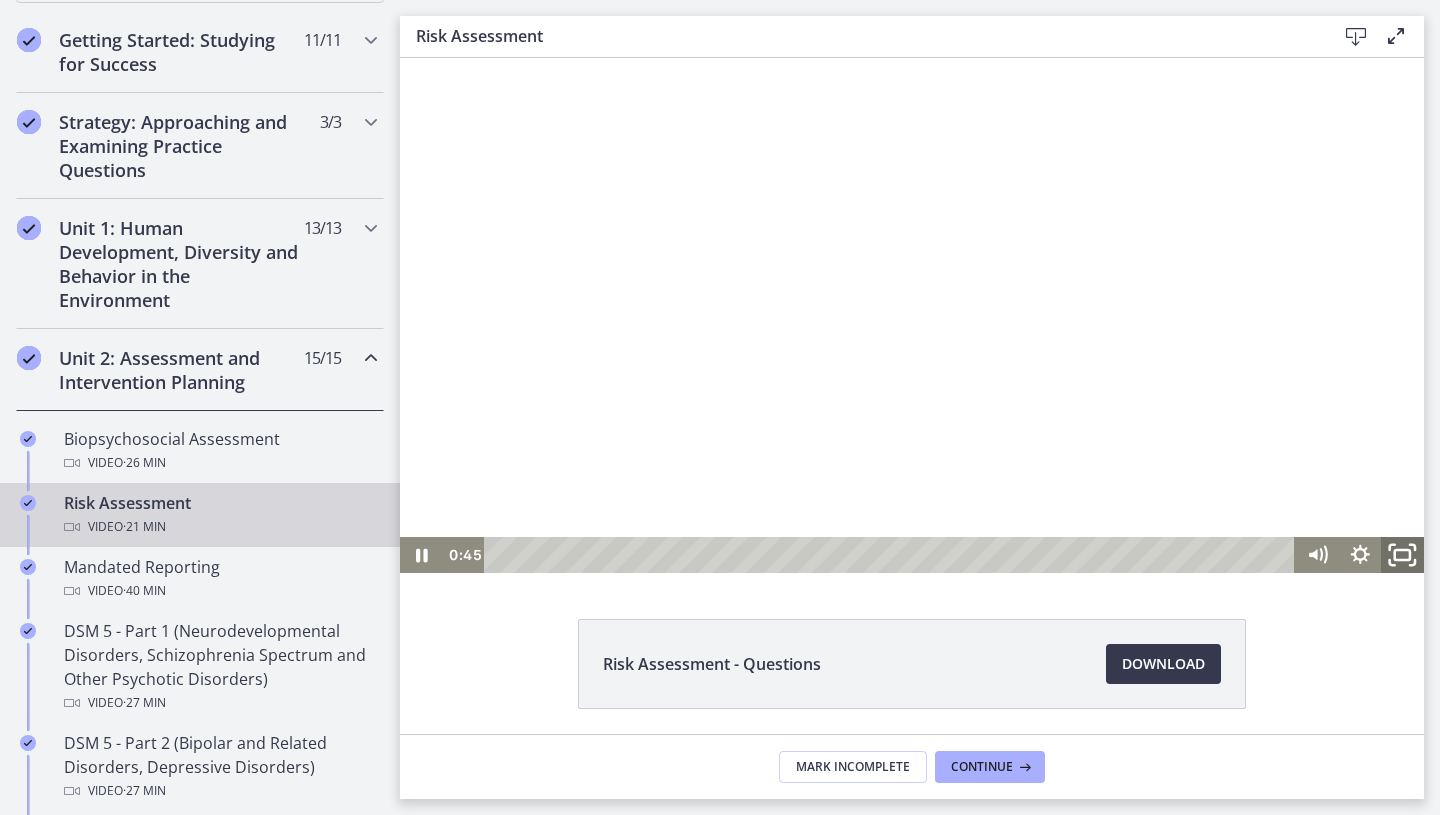click 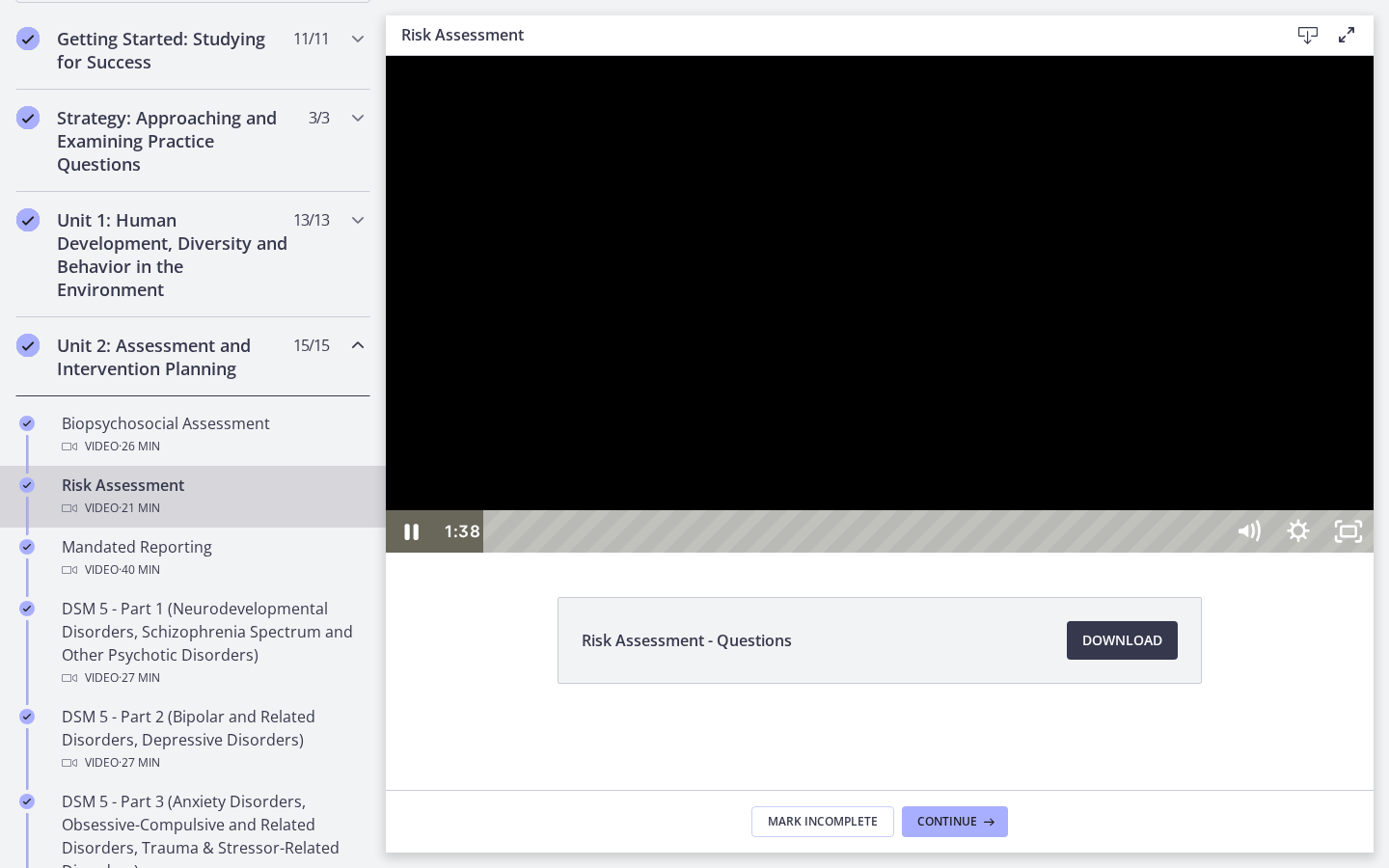 click at bounding box center (880, 304) 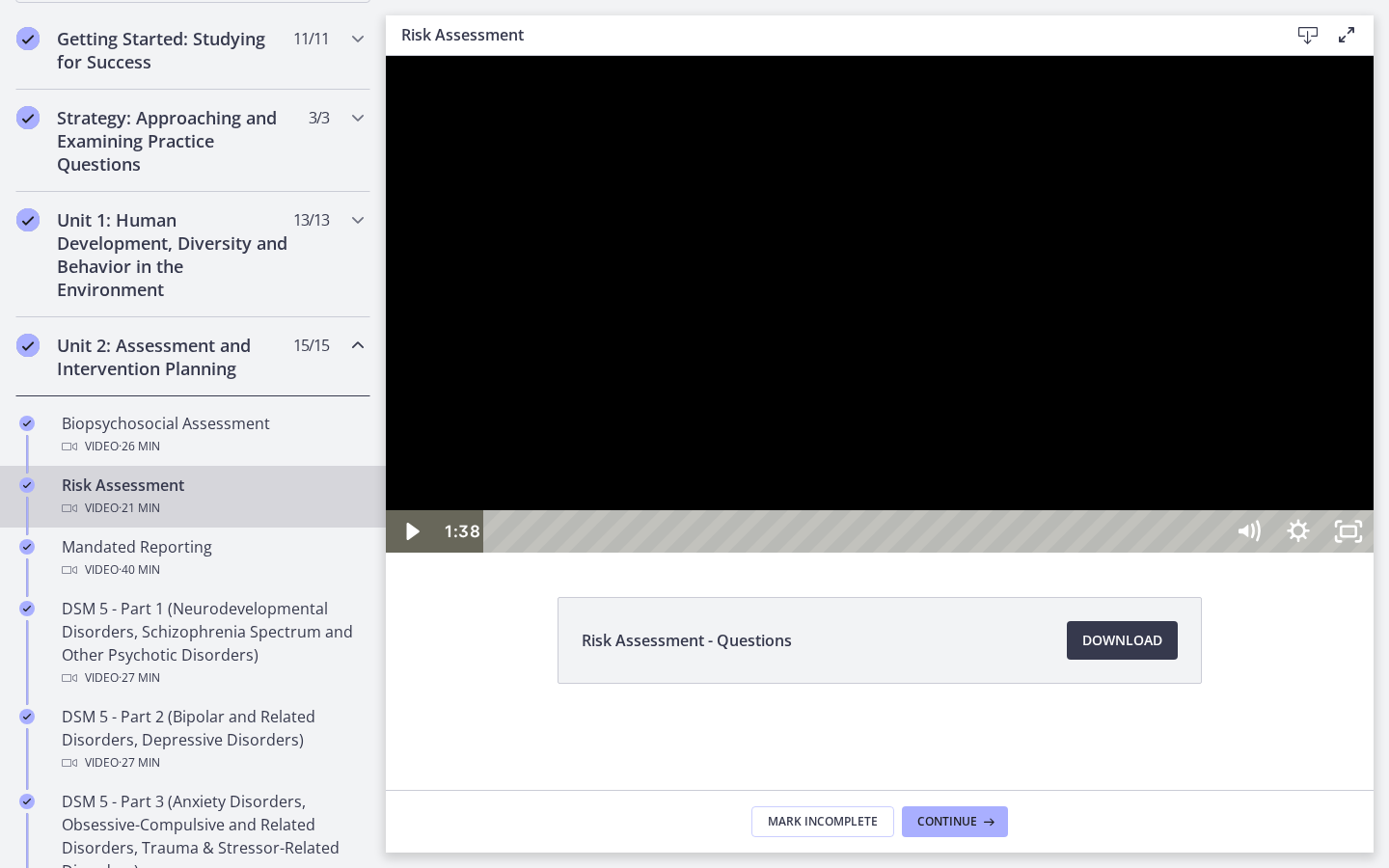 click at bounding box center (880, 304) 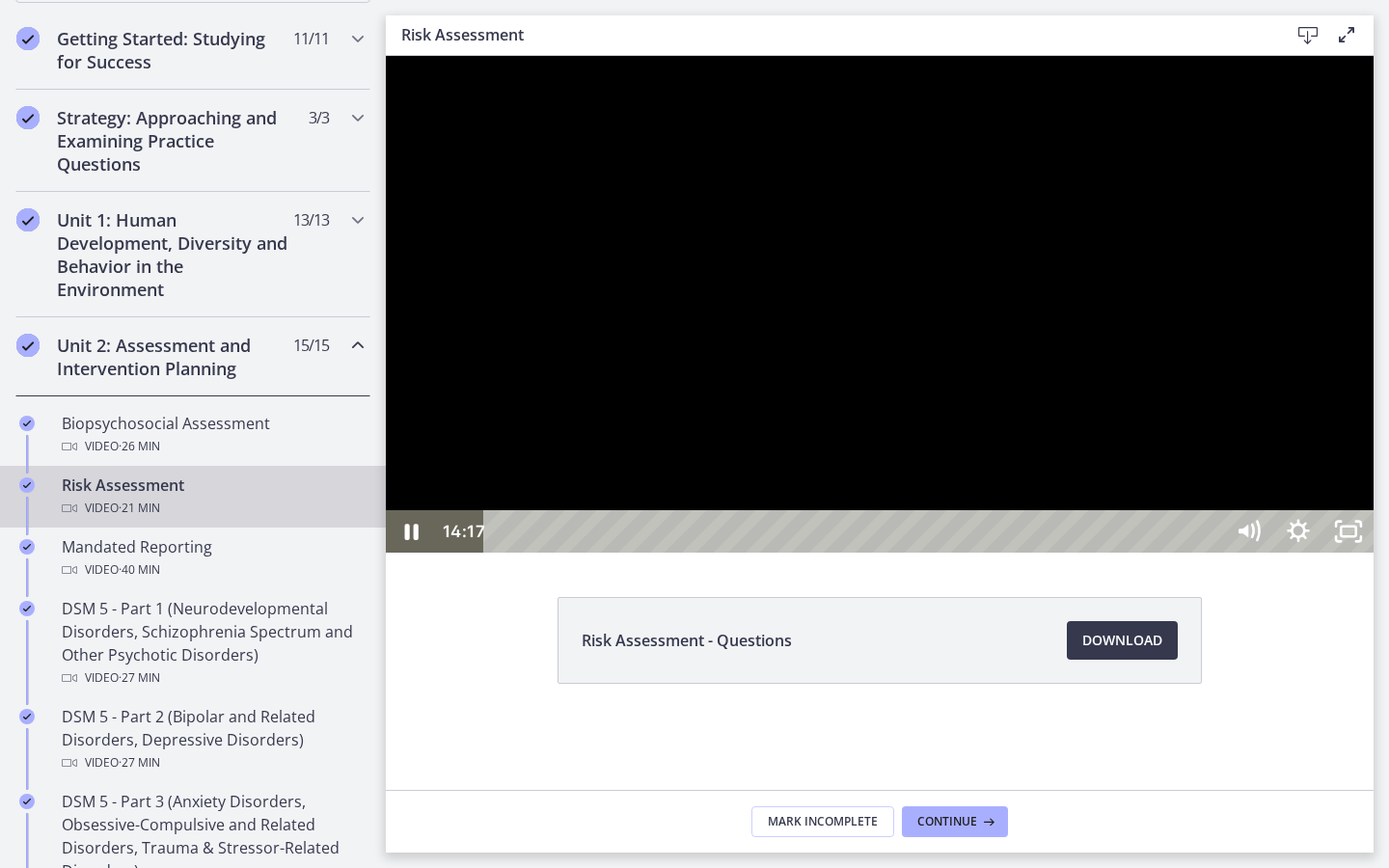 click at bounding box center (880, 304) 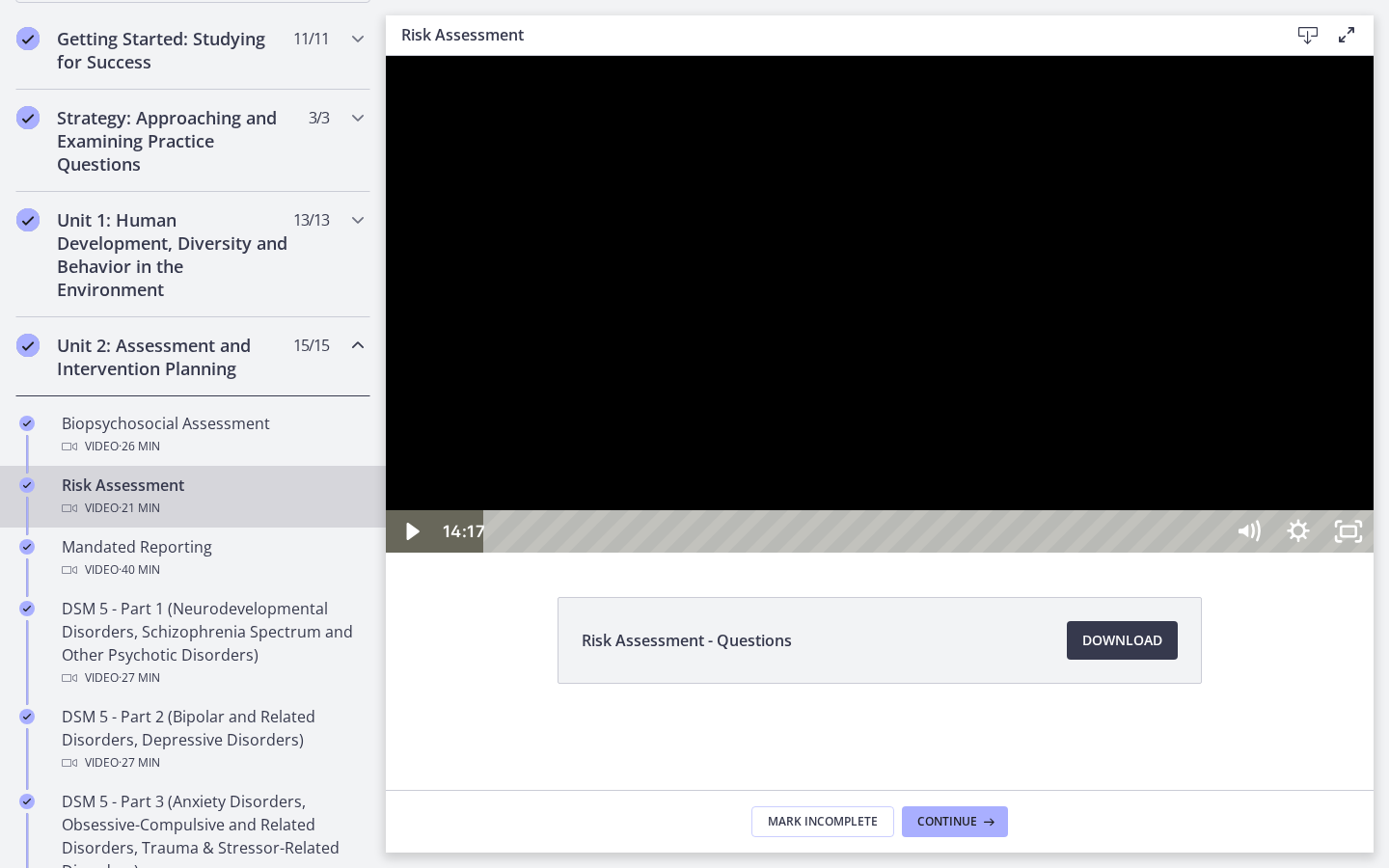 click at bounding box center [880, 304] 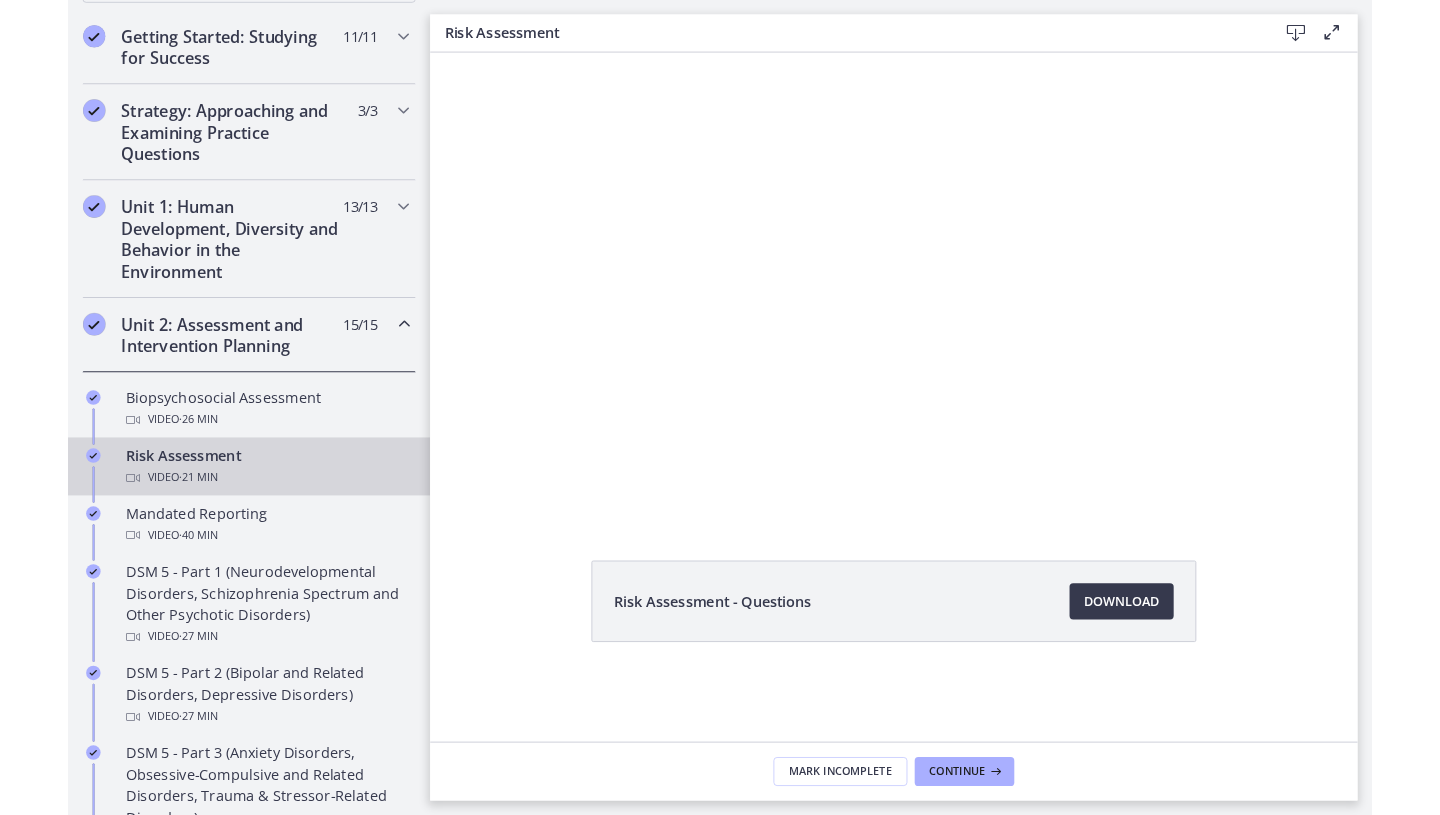 scroll, scrollTop: 0, scrollLeft: 0, axis: both 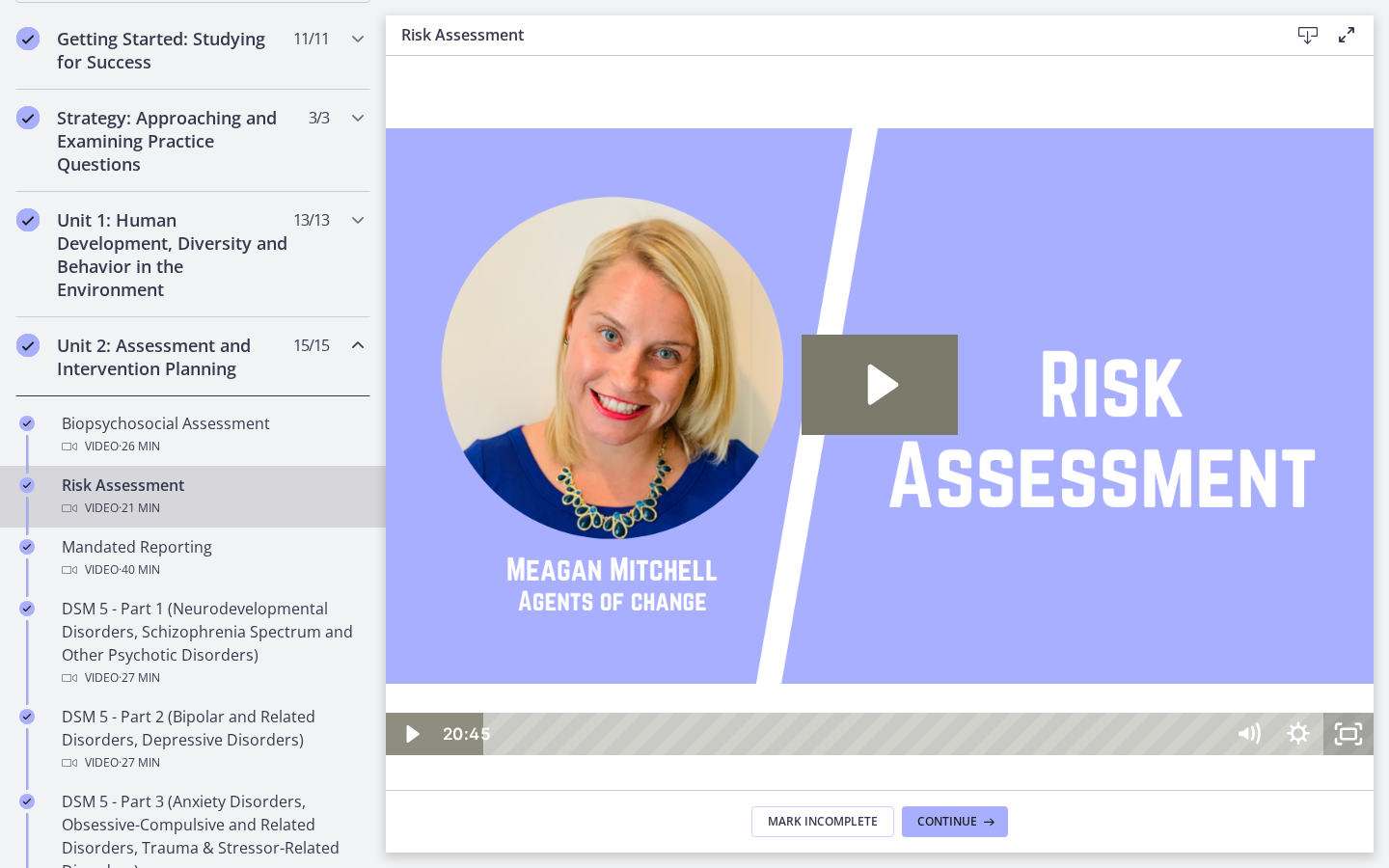 click 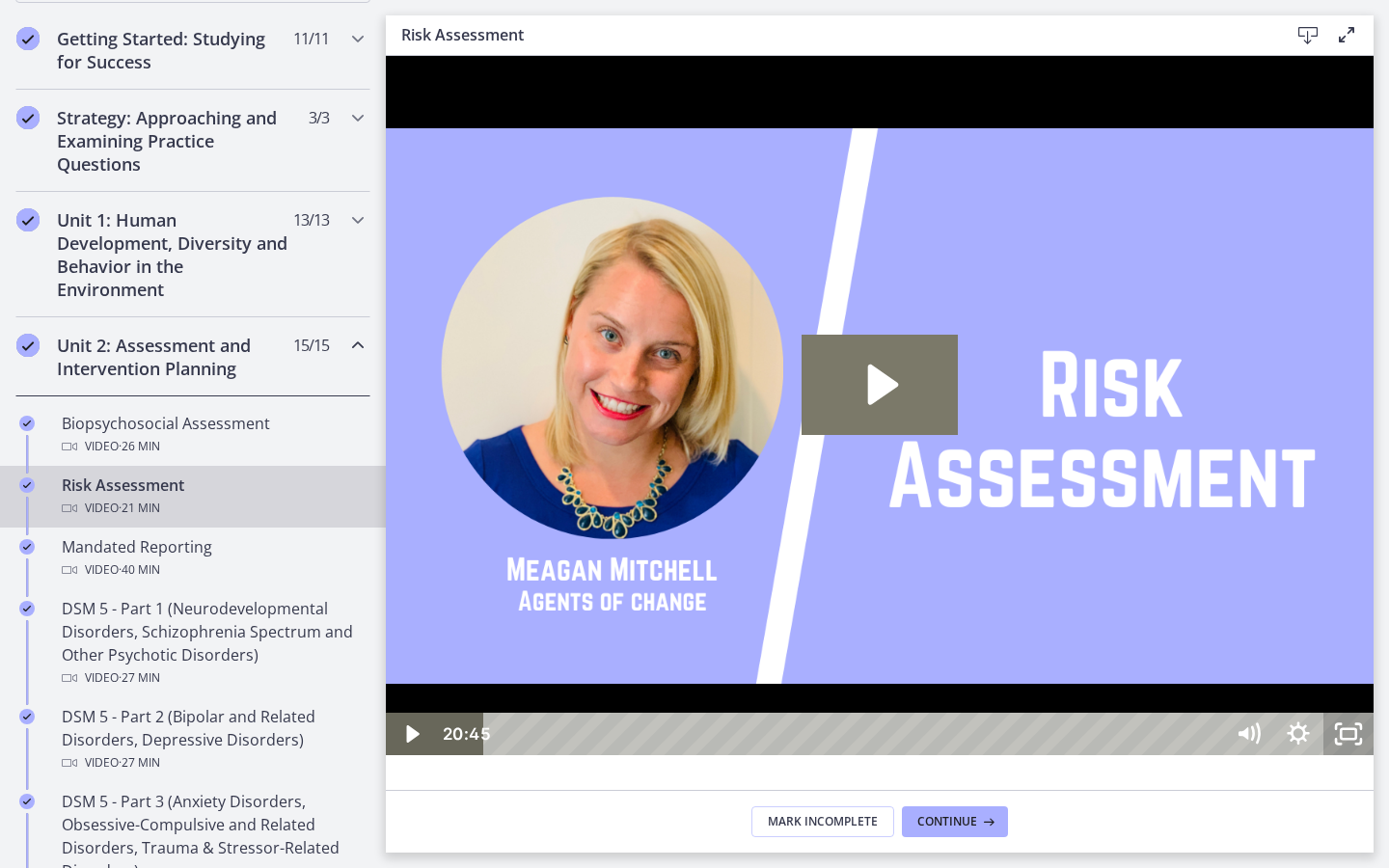 click 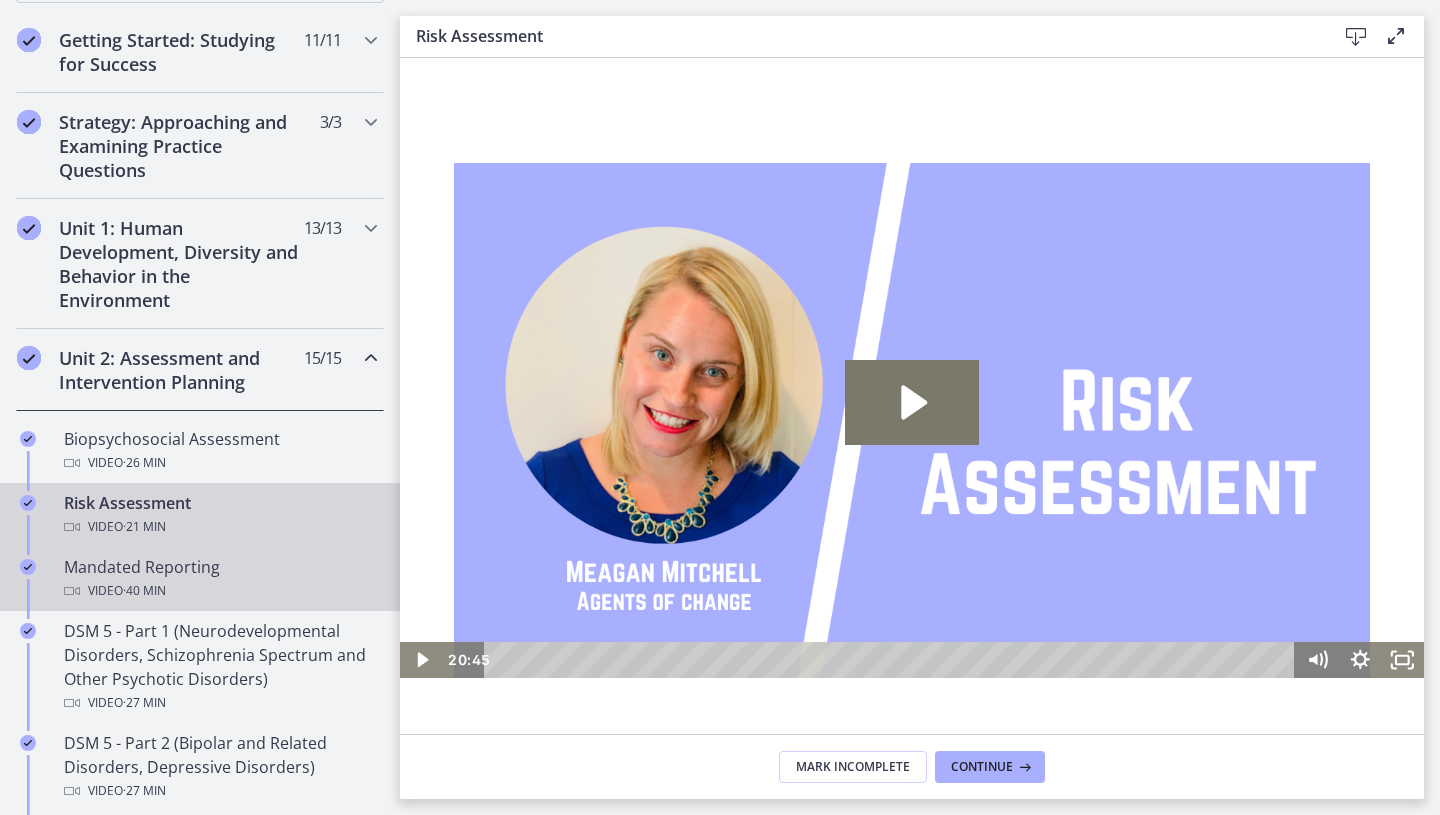 click on "Mandated Reporting
Video
·  40 min" at bounding box center (200, 579) 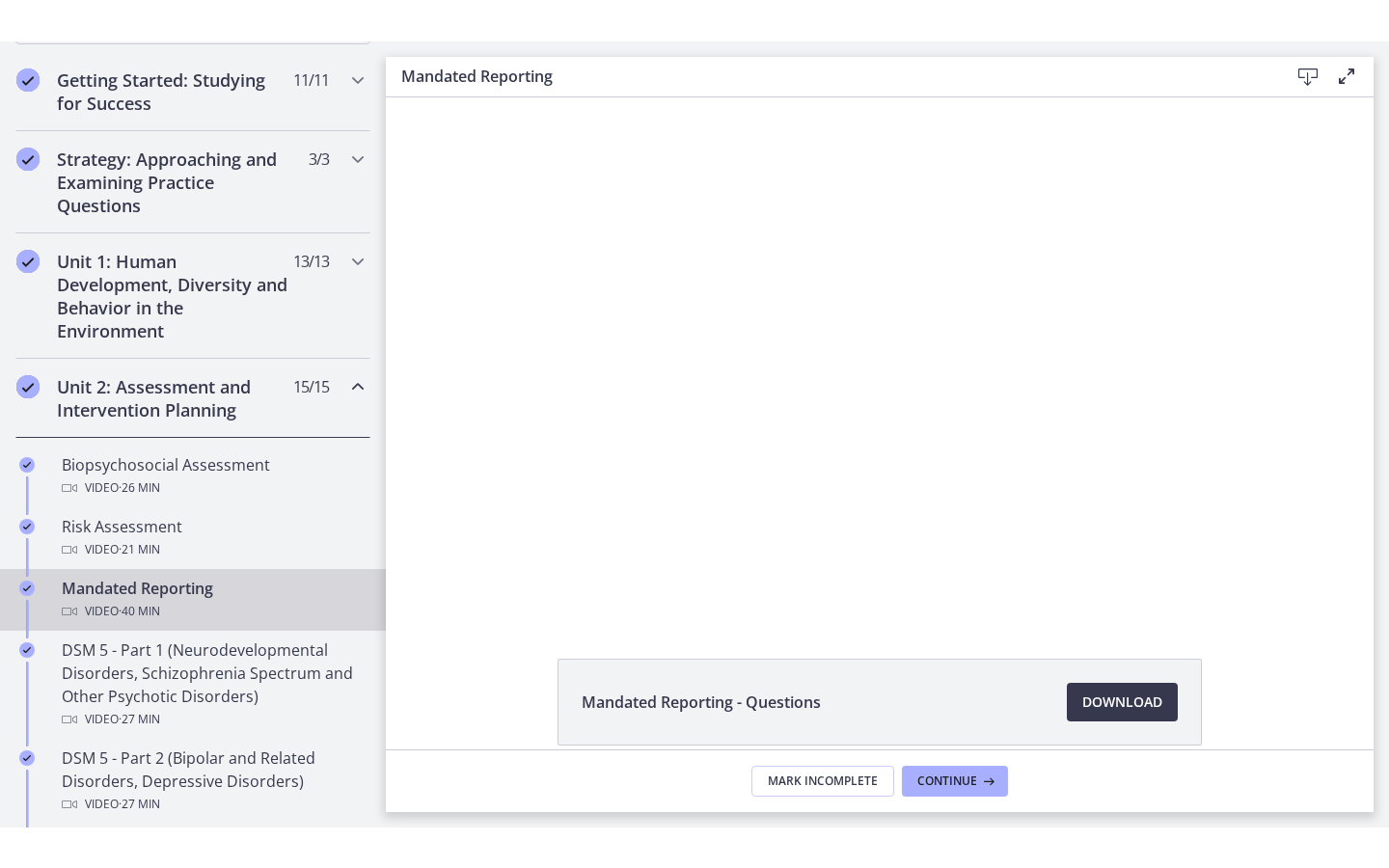 scroll, scrollTop: 0, scrollLeft: 0, axis: both 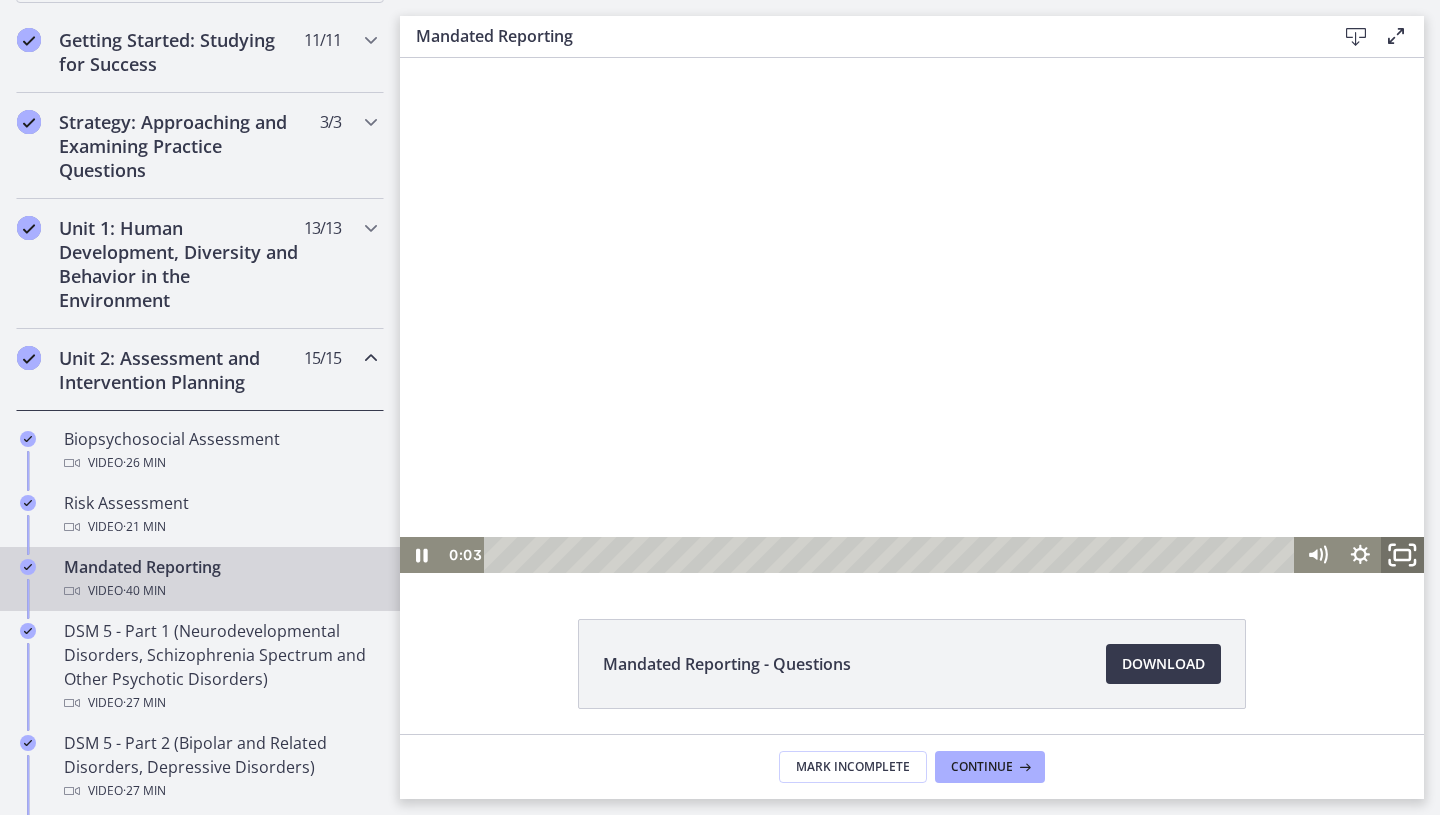 click 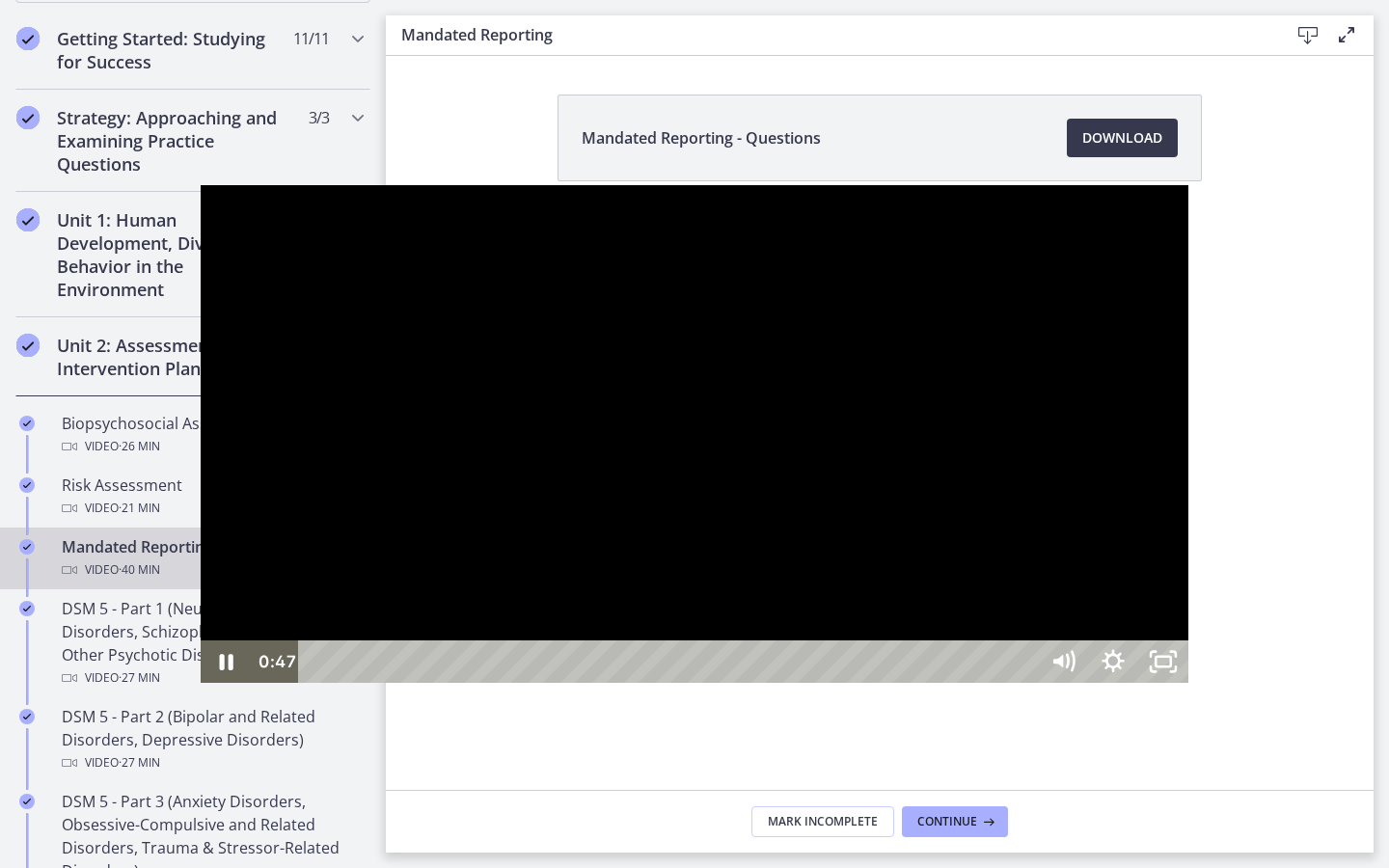click at bounding box center [694, 433] 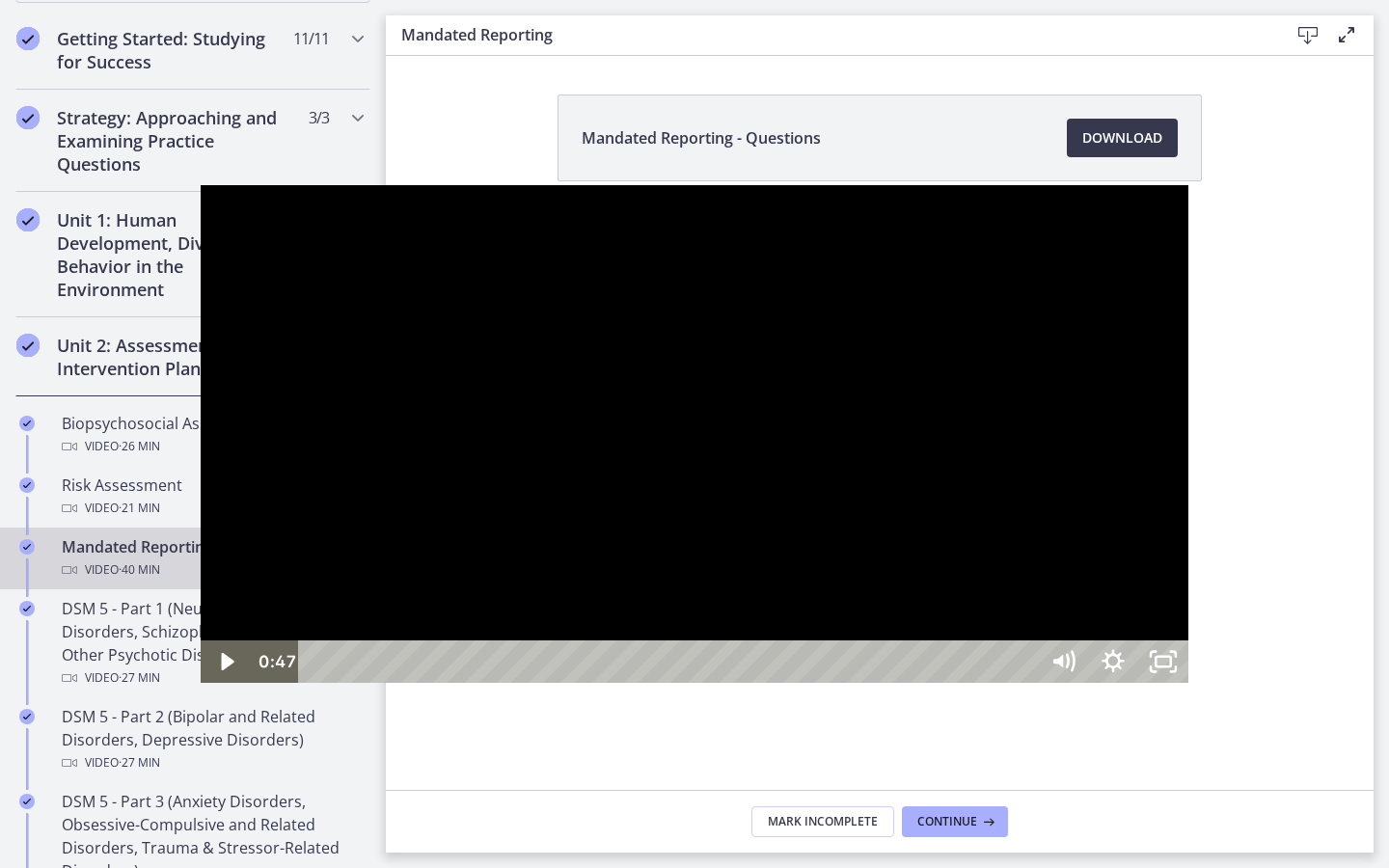 click at bounding box center [694, 433] 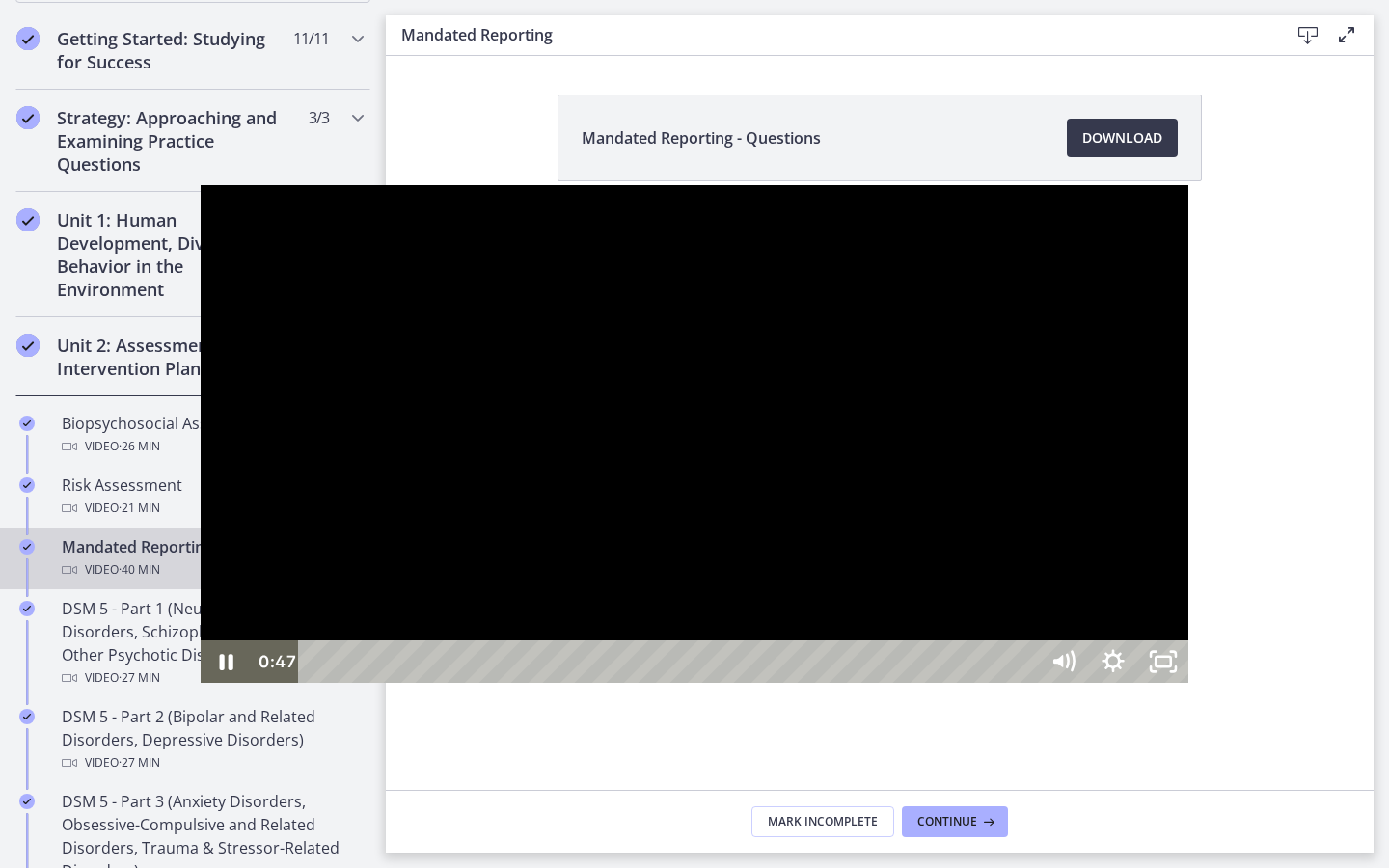click at bounding box center [694, 433] 